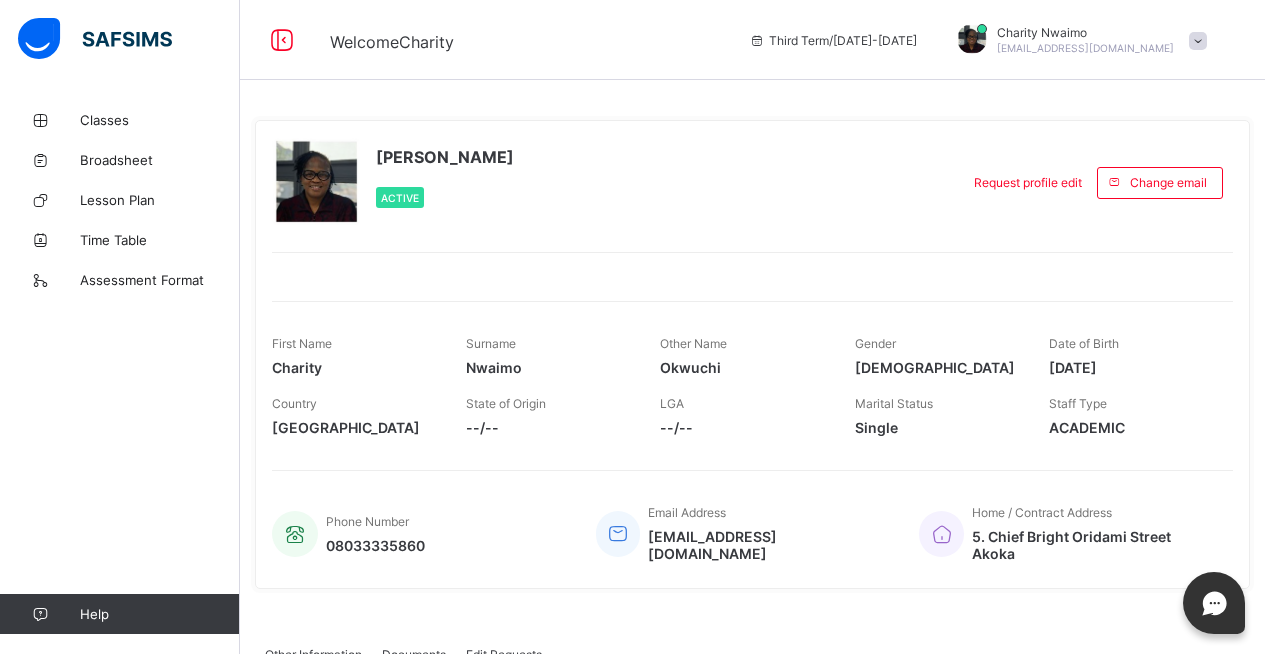 scroll, scrollTop: 0, scrollLeft: 0, axis: both 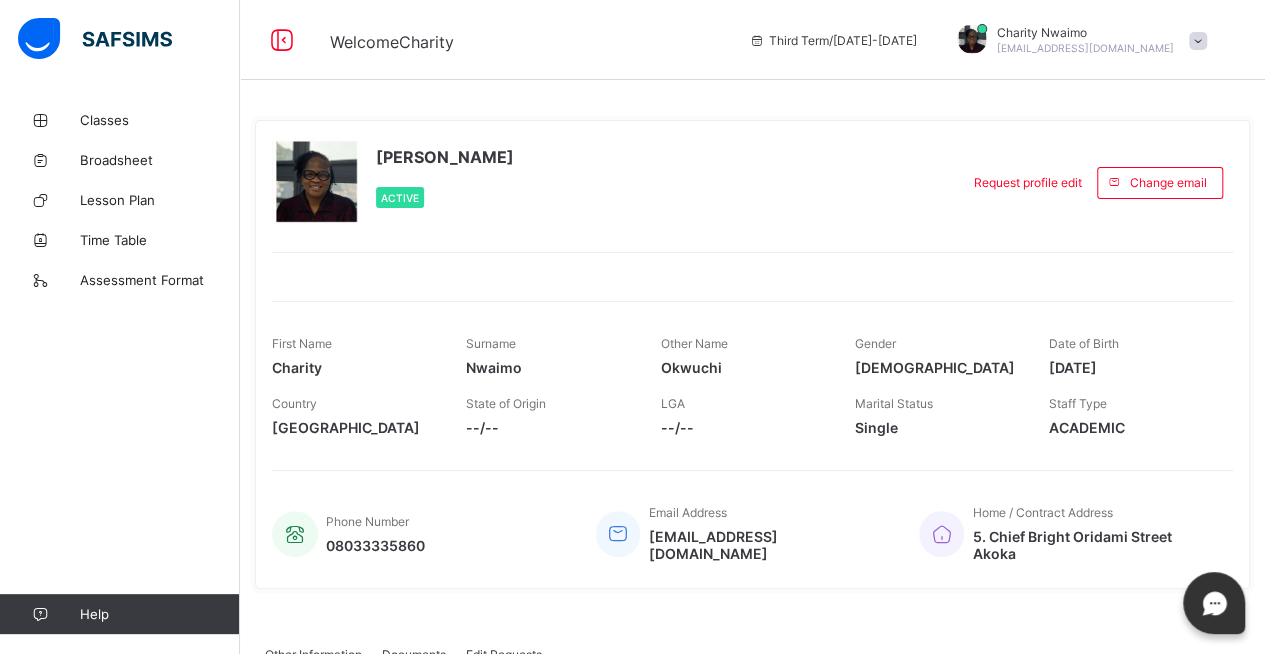 click at bounding box center (972, 39) 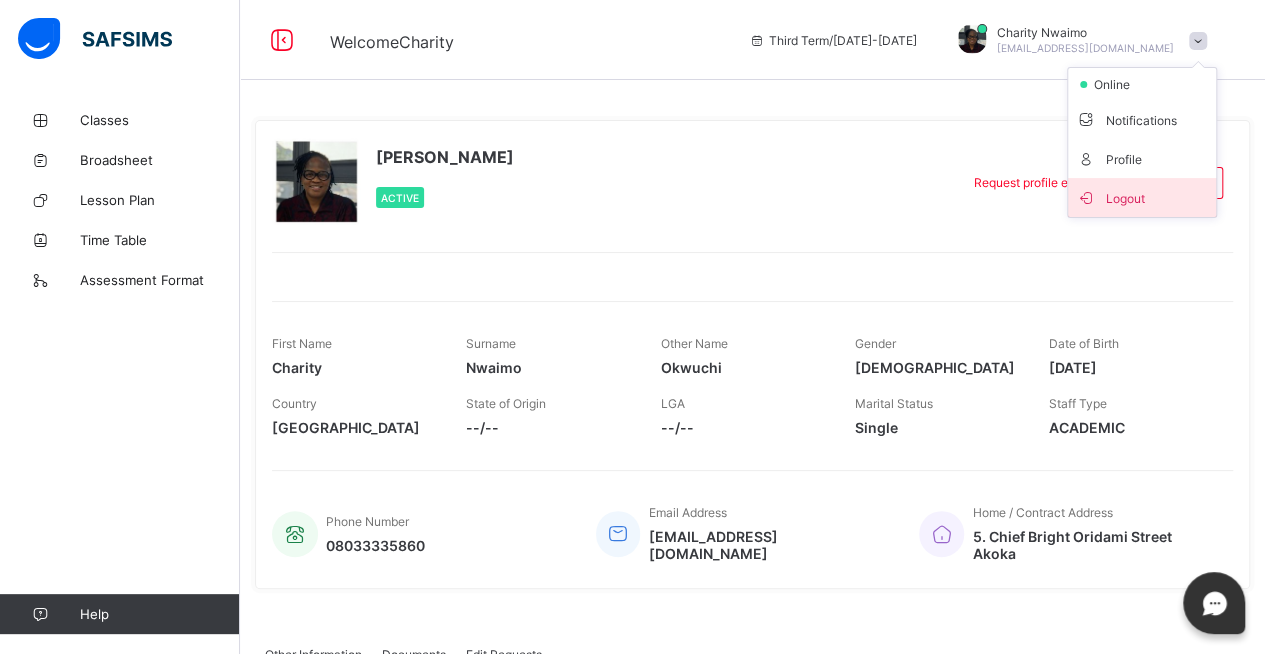 click on "Logout" at bounding box center [1142, 197] 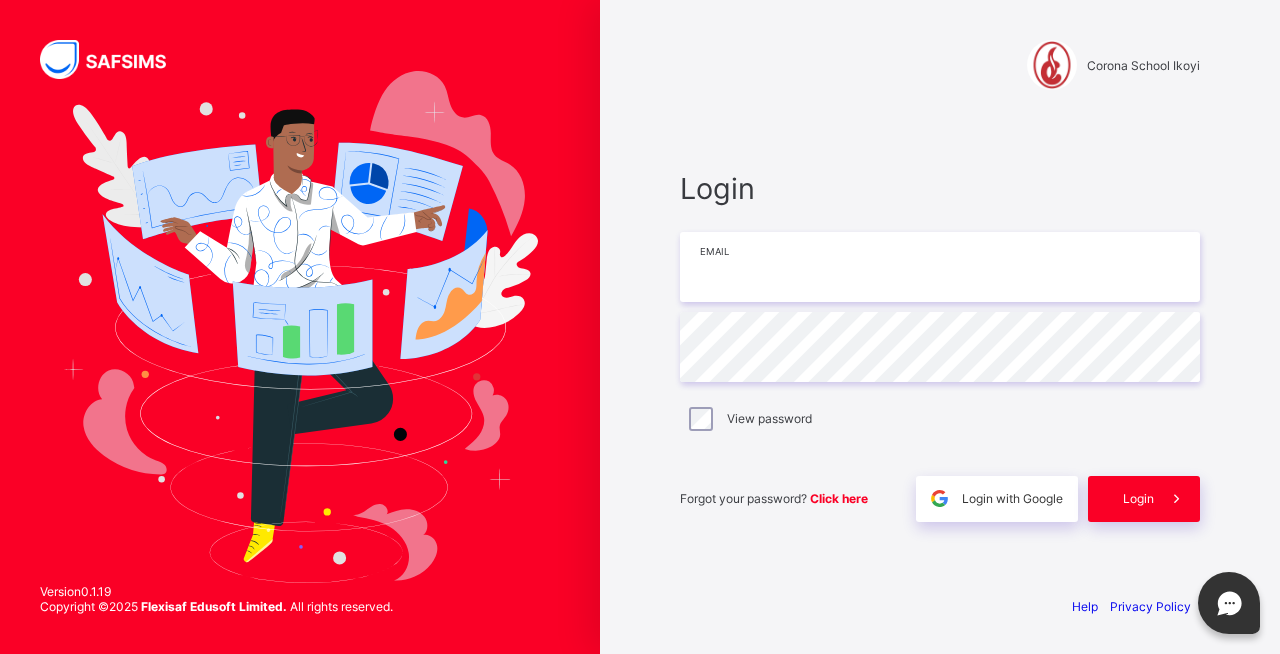 type on "**********" 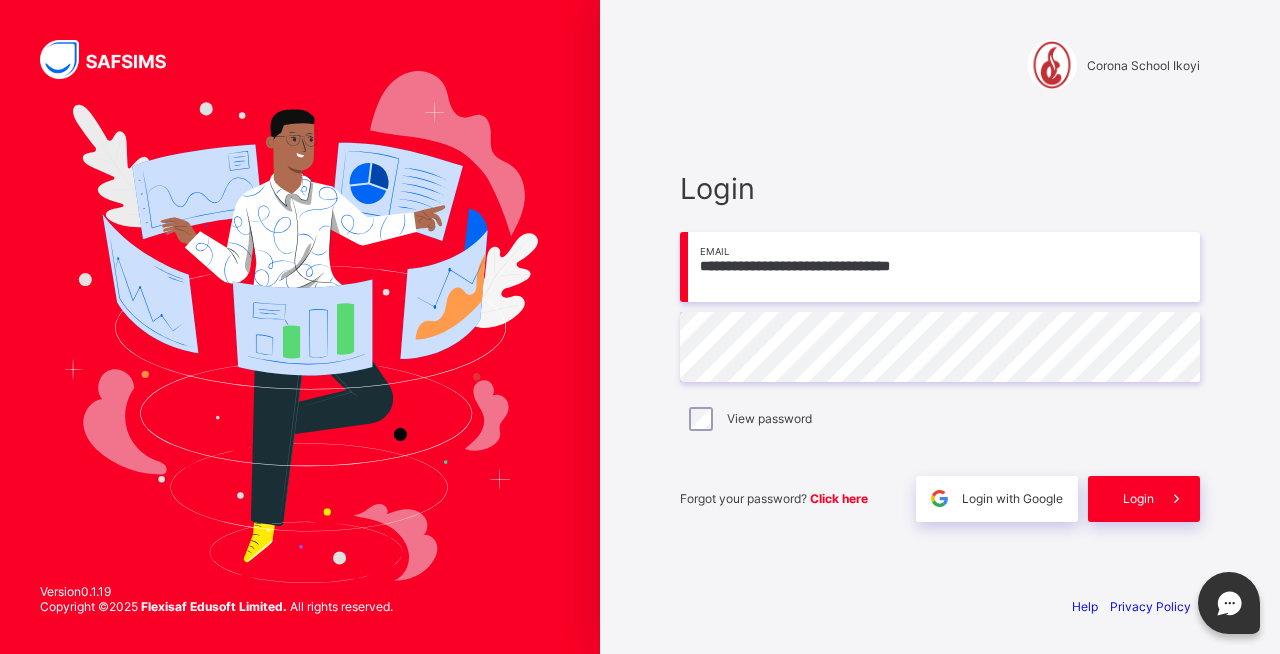 drag, startPoint x: 1216, startPoint y: 236, endPoint x: 1224, endPoint y: 262, distance: 27.202942 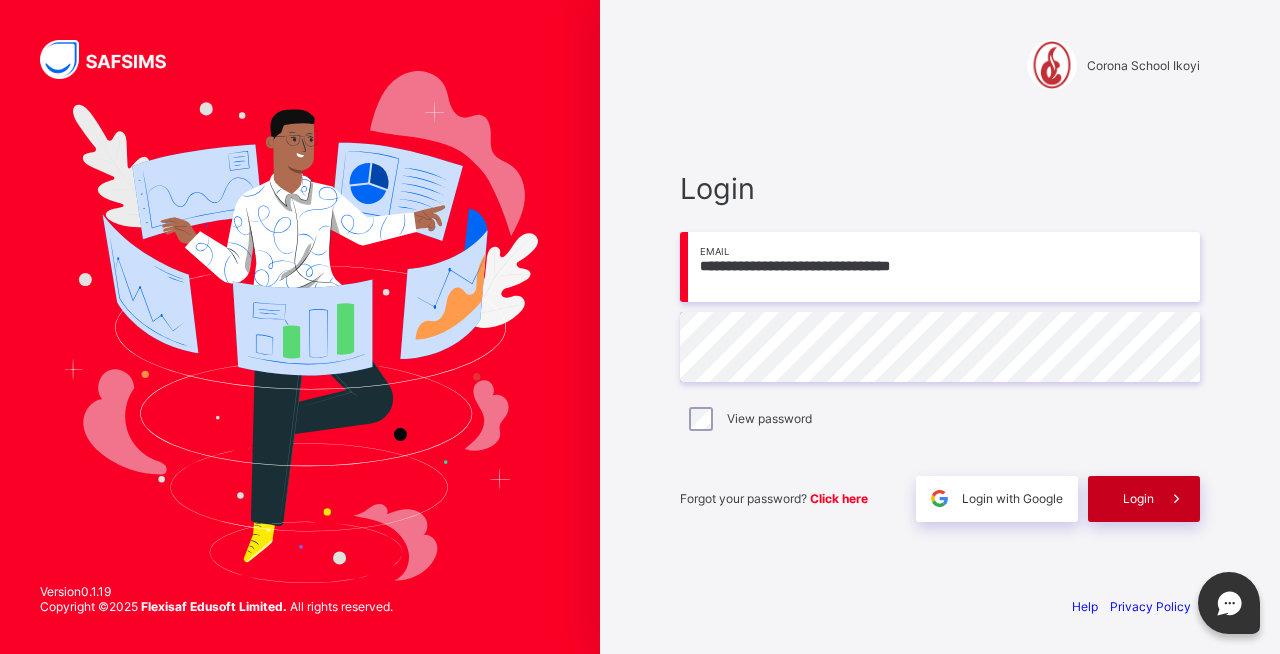 click on "Login" at bounding box center (1138, 498) 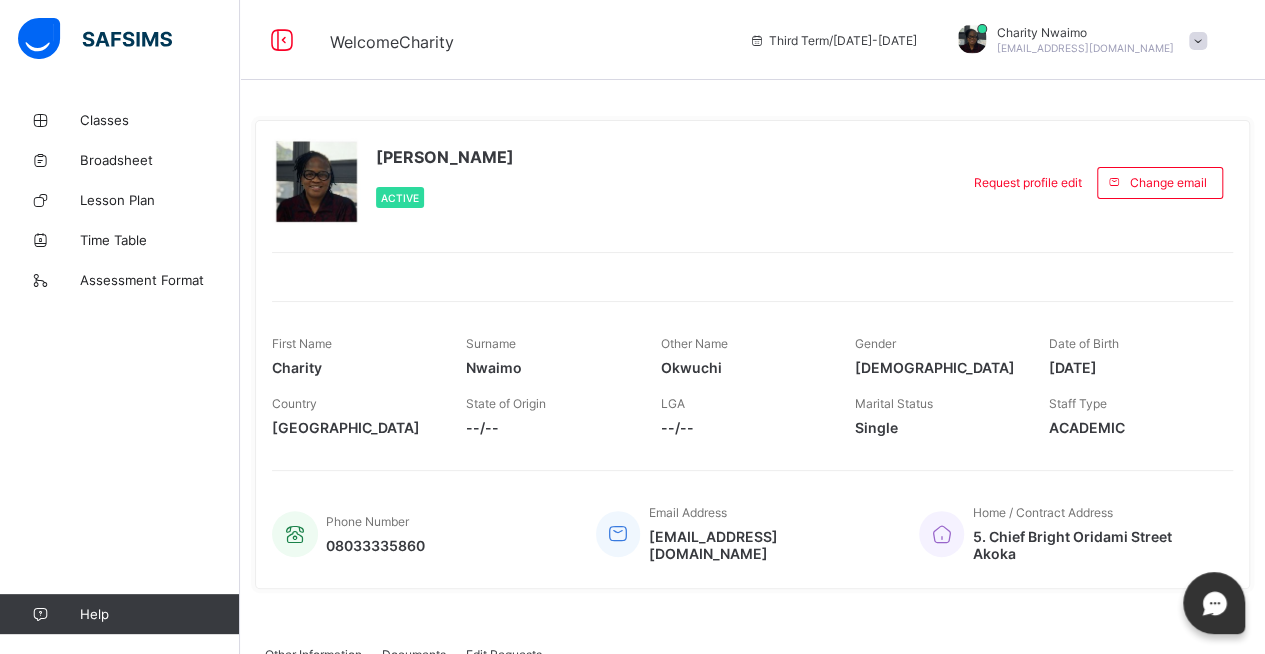 click on "Staff Type ACADEMIC" at bounding box center [1131, 416] 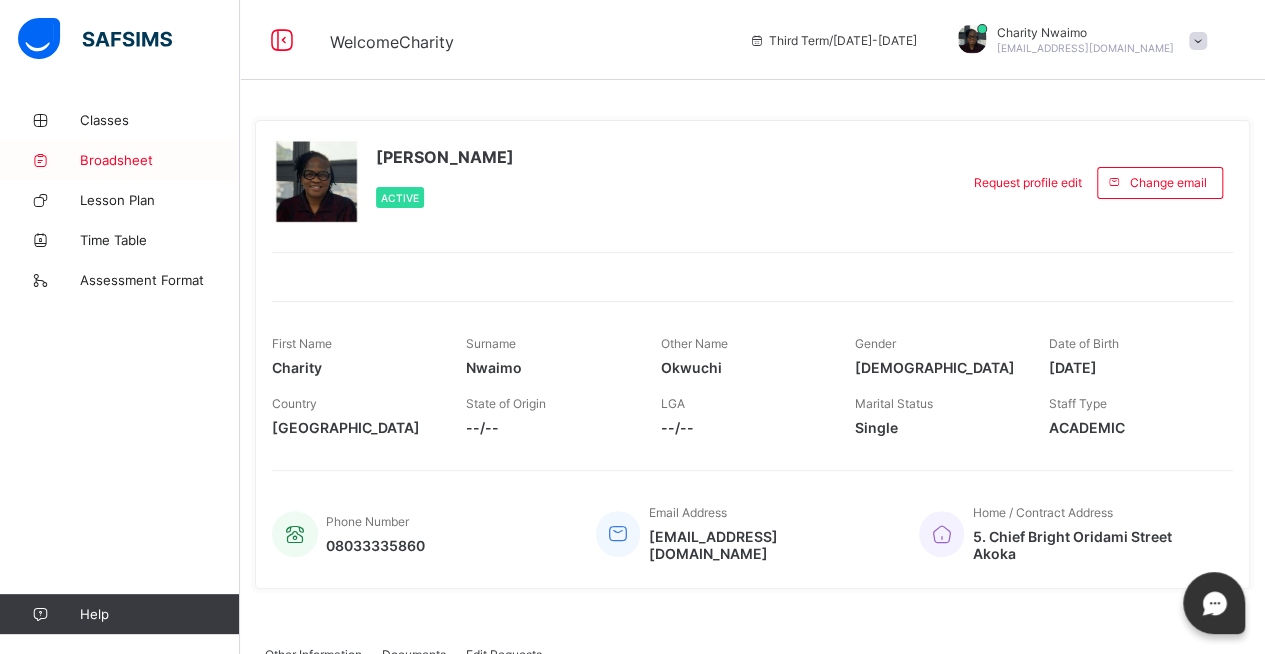 click on "Broadsheet" at bounding box center [120, 160] 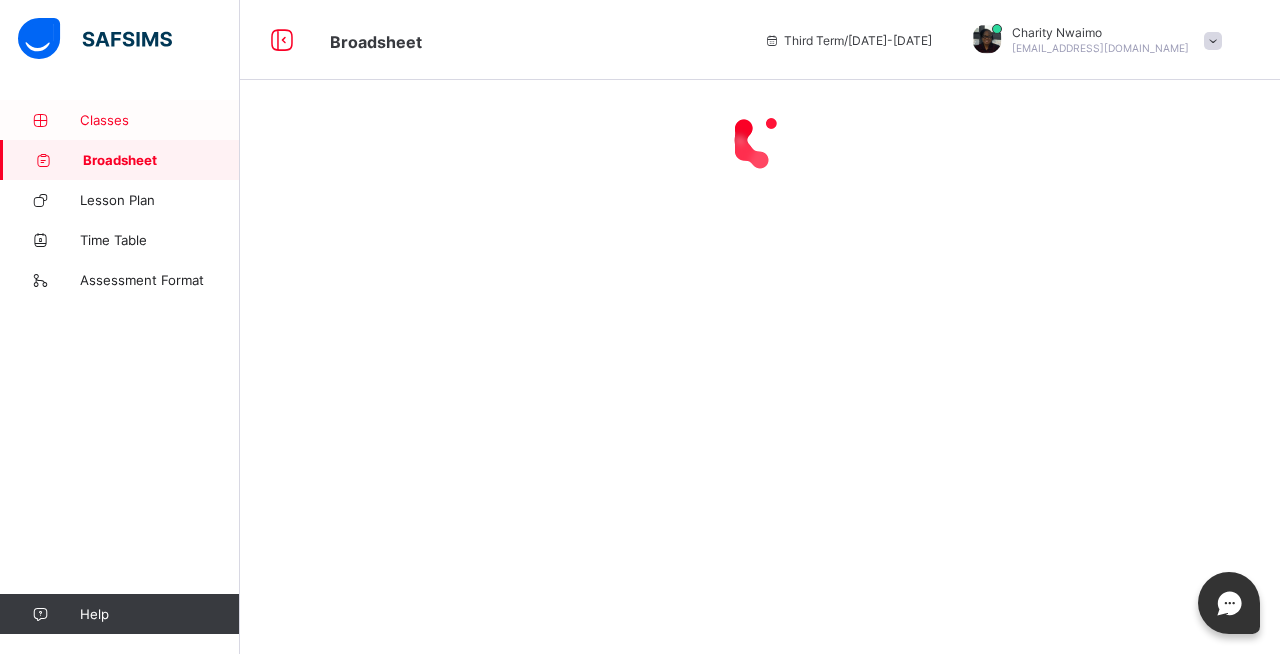 click on "Classes" at bounding box center (160, 120) 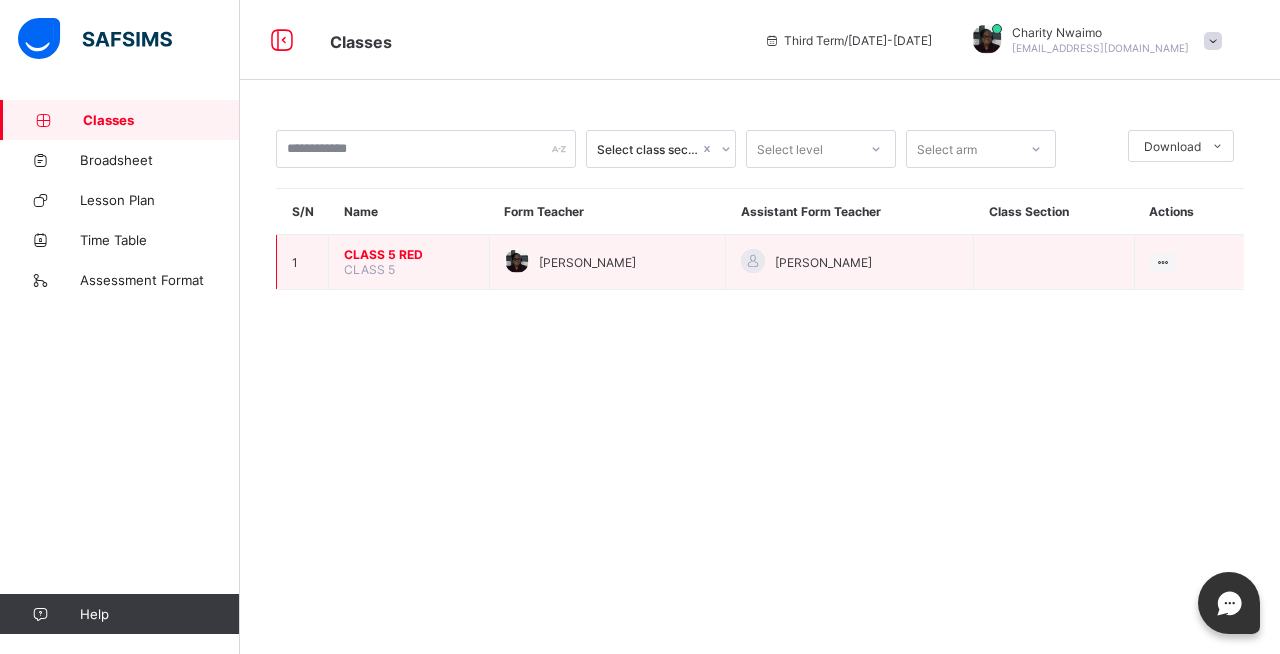 click on "CLASS 5   RED" at bounding box center [409, 254] 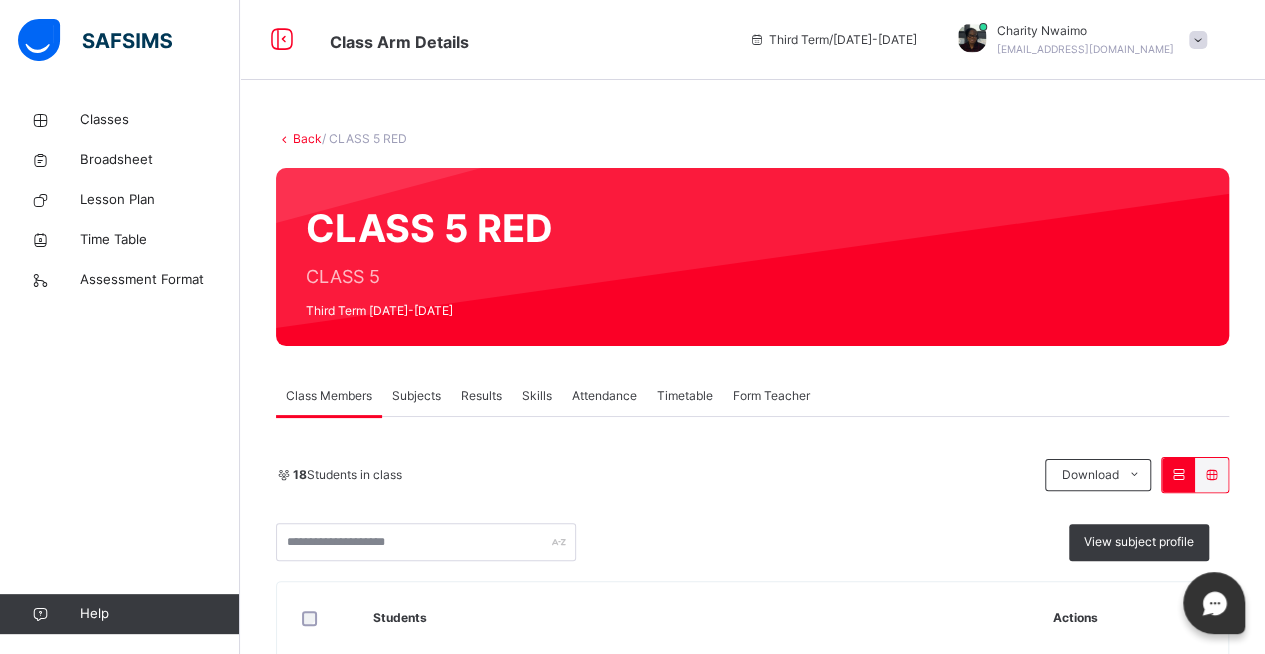 click on "Results" at bounding box center [481, 396] 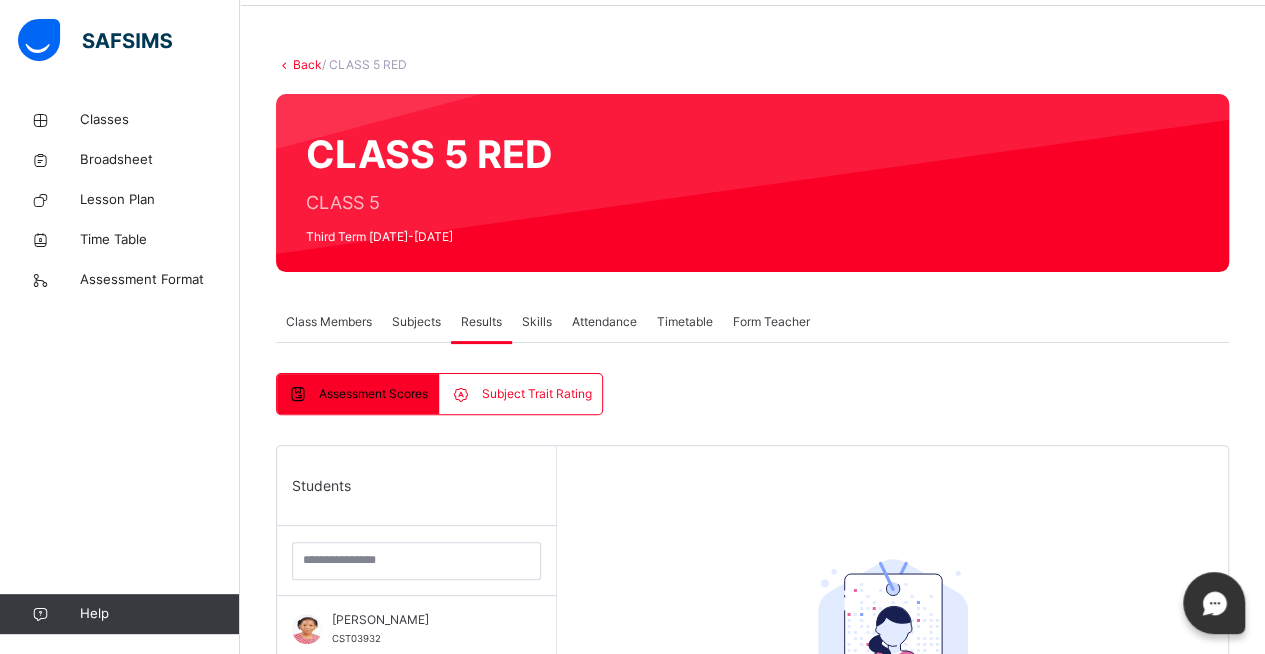 click on "Assessment Scores Subject Trait Rating Assessment Scores Subject Trait Rating Students  ARIANA   OROGUN CST03932  AUDREY   ATSU CST04290  ETHAN  AFFI CST04173  IDU  NWOBI CST03988  NATHANIEL  AJUFO CST05762  OLAOLUWAKIITAN  OJO CST05786  OLAWAMIWA   DUROSIMI-ETTI CST04041  SIDNEY   ESIRI CST05842  ZACHARY  LOKO CST06220 CHISOM MICHAEL OKORIE  CST06777 CHIZITARA  NWOKEJI  CST04598 FADERERA   KASSIM CST08296 INIOLUWA   OLUTEYE  CST04327 OJURAYO  ONABOLU  CST04237 OLUGBADE EMMANUEL JOHNSON CST07895 OLUWANIFEMI   OLUYEMI  CST04328 SAMUEL  UDECHUKWU CST07134 TIOLUWANIMI  BAMIDURO CST07920 Select a Student Select a student from the list to the left to view records Students  ARIANA   OROGUN CST03932  AUDREY   ATSU CST04290  ETHAN  AFFI CST04173  IDU  NWOBI CST03988  NATHANIEL  AJUFO CST05762  OLAOLUWAKIITAN  OJO CST05786  OLAWAMIWA   DUROSIMI-ETTI CST04041  SIDNEY   ESIRI CST05842  ZACHARY  LOKO CST06220 CHISOM MICHAEL OKORIE  CST06777 CHIZITARA  NWOKEJI  CST04598 FADERERA   KASSIM CST08296 INIOLUWA   OLUTEYE" at bounding box center [752, 727] 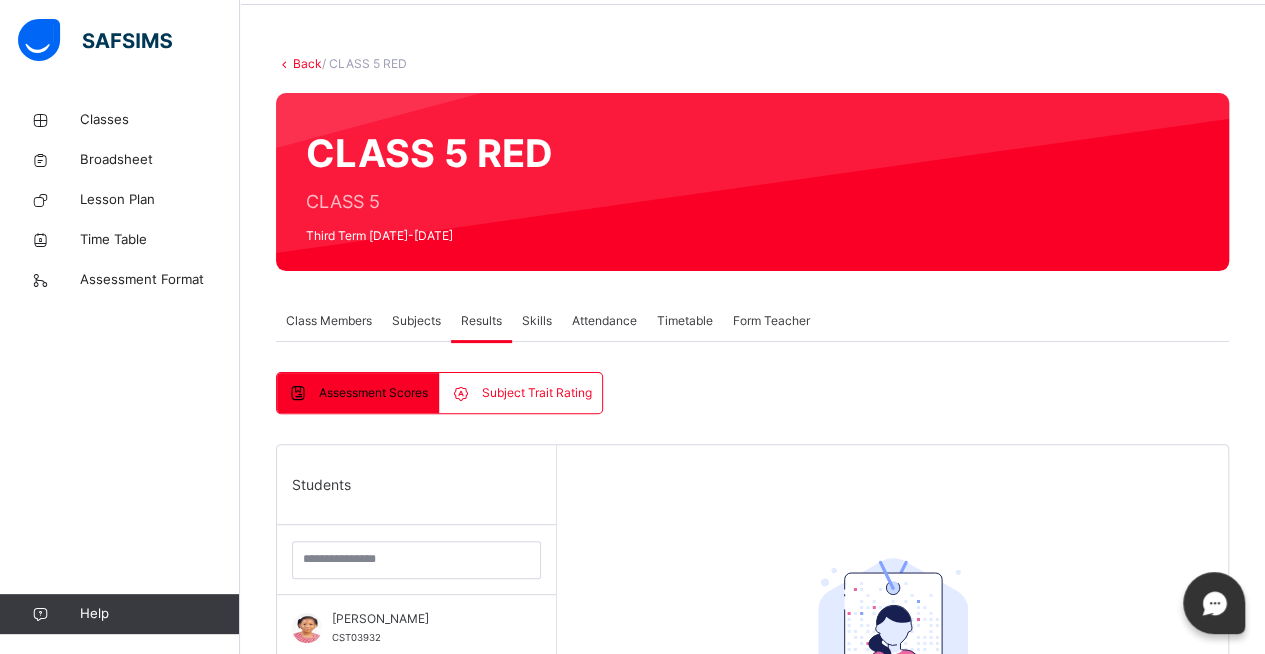 click on "Class Members Subjects Results Skills Attendance Timetable Form Teacher" at bounding box center (752, 321) 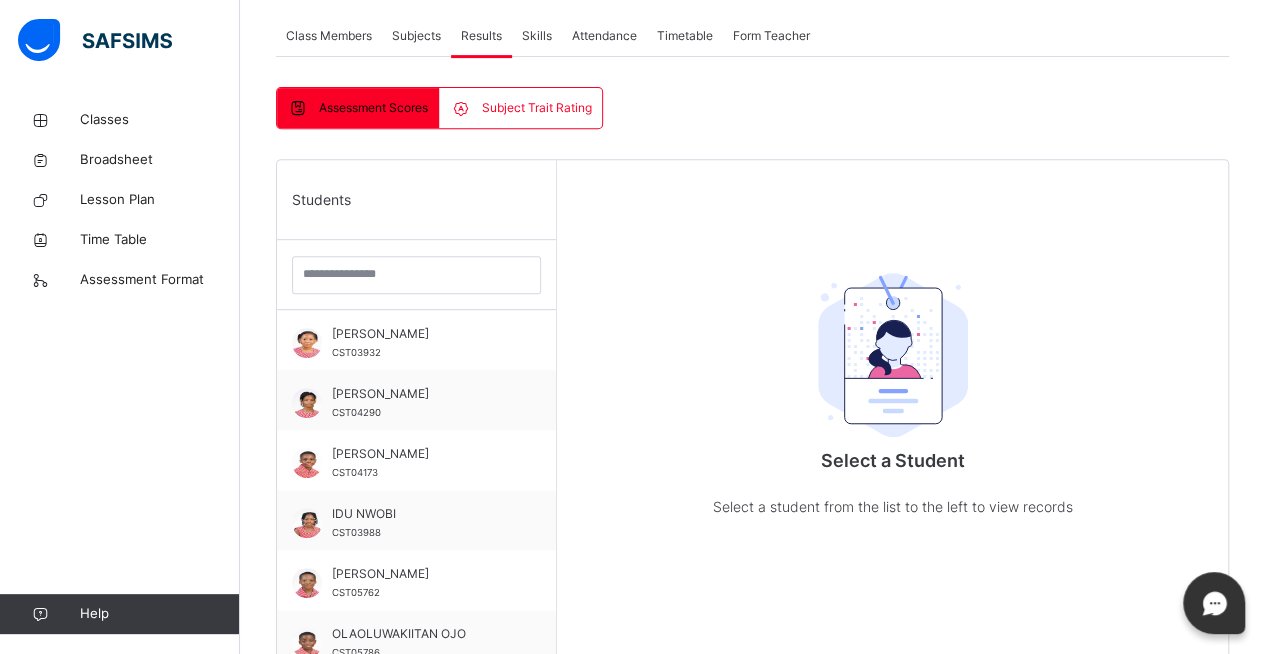 scroll, scrollTop: 364, scrollLeft: 0, axis: vertical 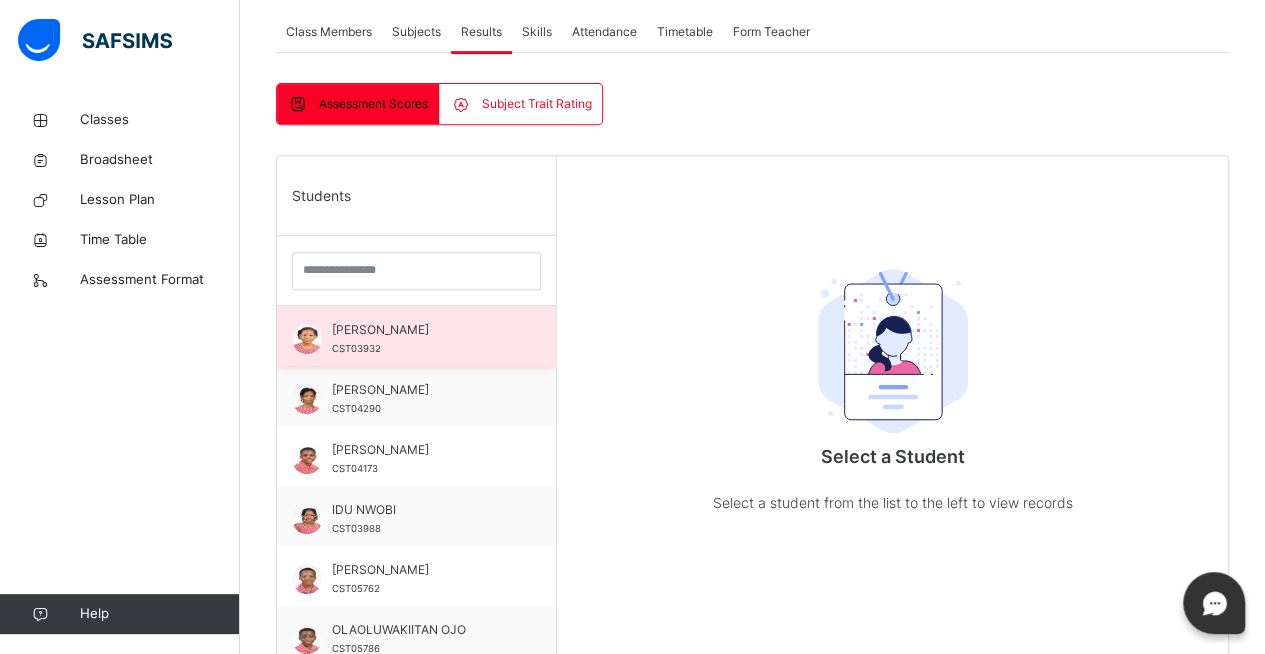 click on "ARIANA   OROGUN" at bounding box center [421, 330] 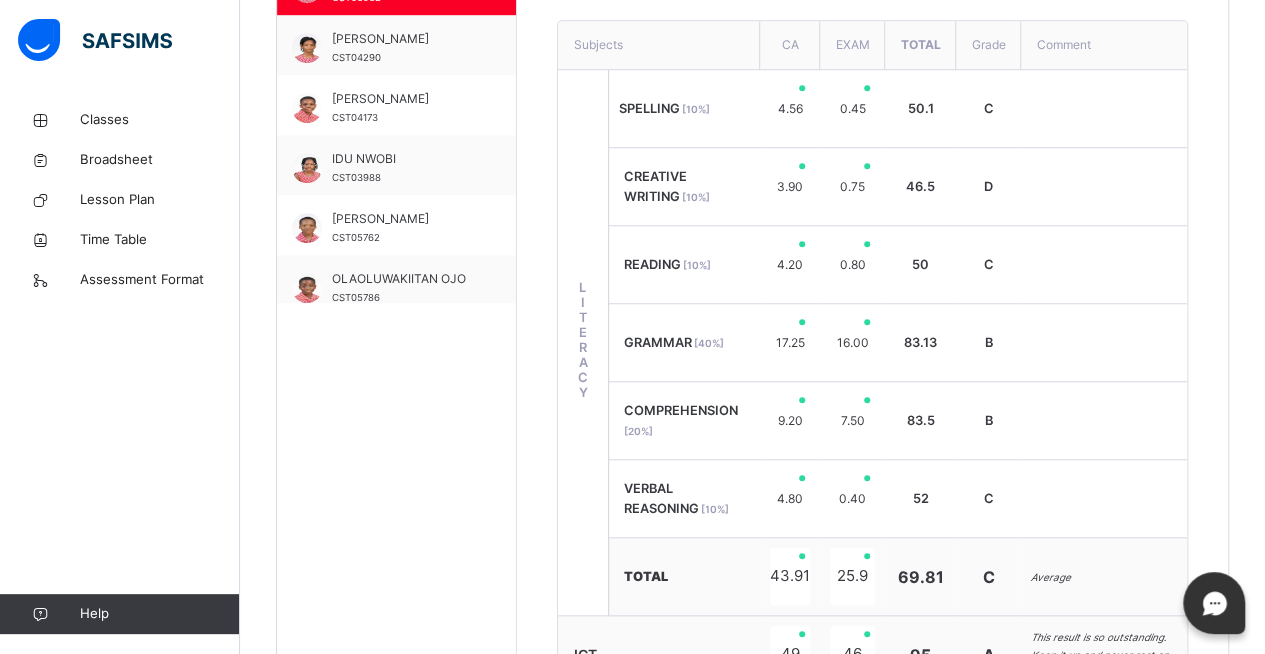 click on "C" at bounding box center (988, 499) 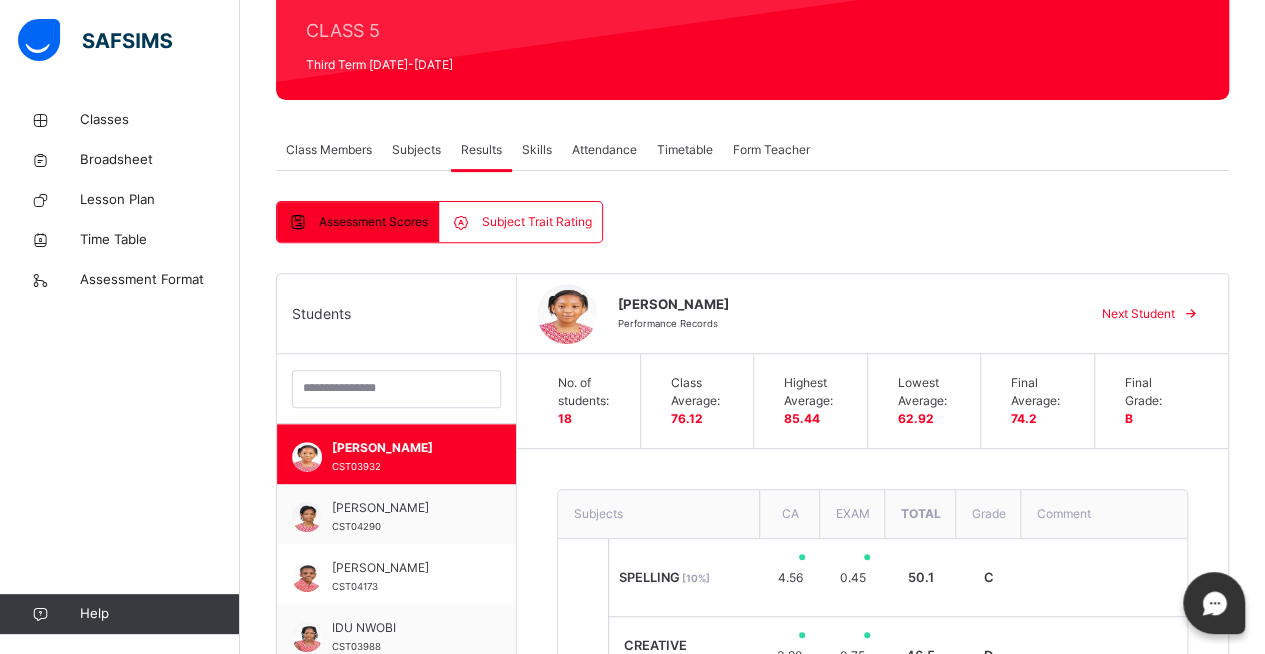 scroll, scrollTop: 271, scrollLeft: 0, axis: vertical 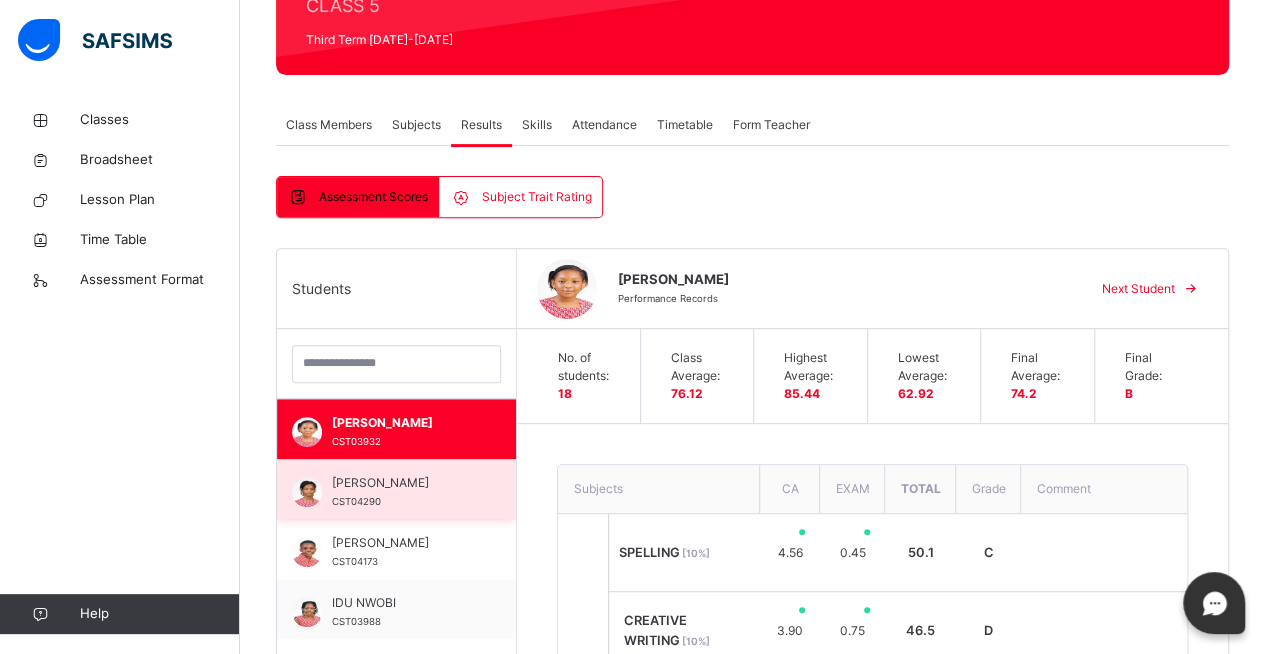 click on "AUDREY   ATSU" at bounding box center (401, 483) 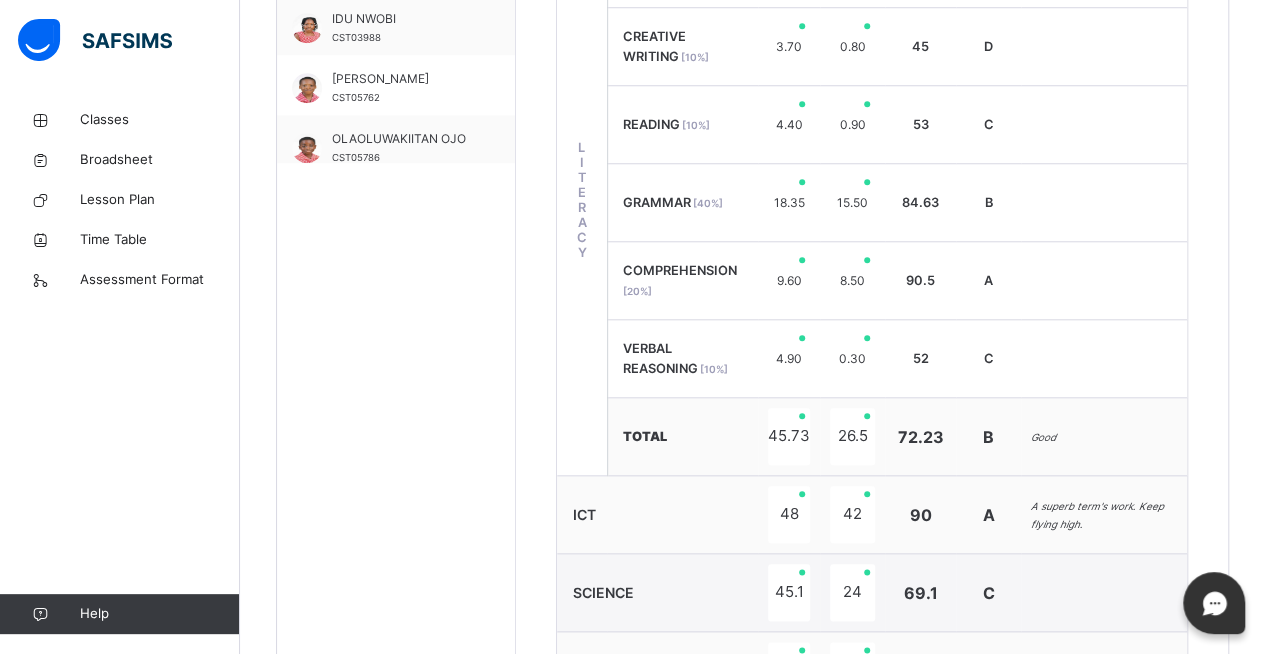 scroll, scrollTop: 858, scrollLeft: 0, axis: vertical 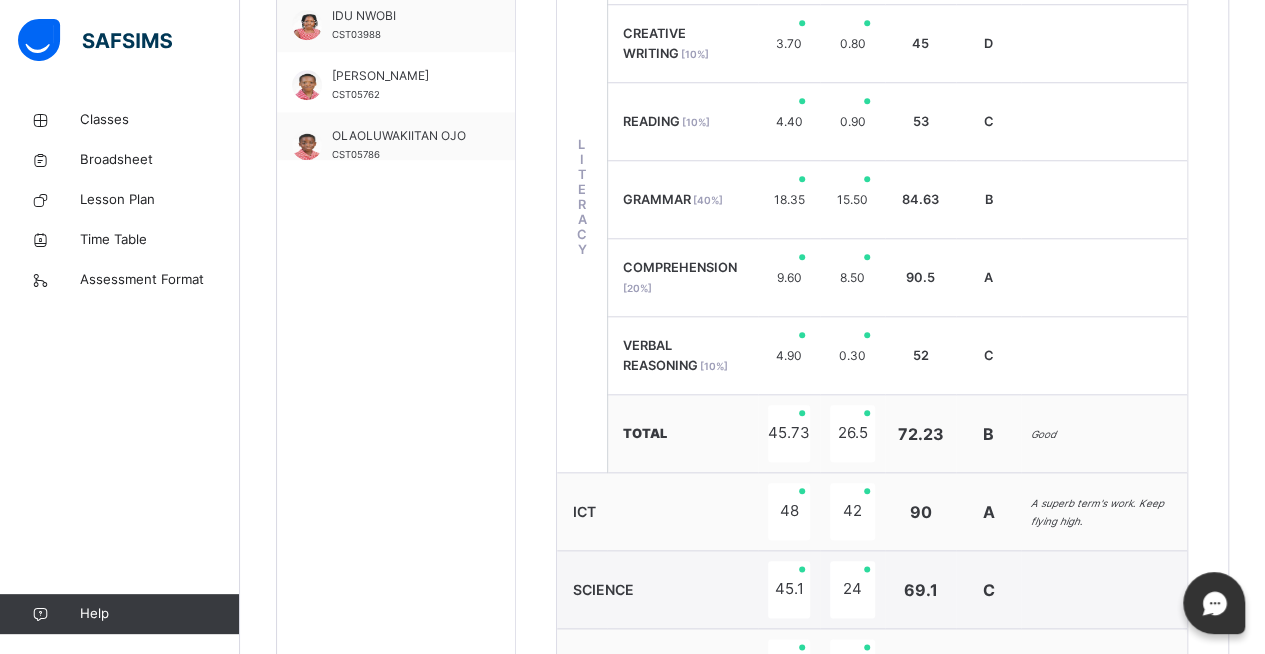 click on "Classes Broadsheet Lesson Plan Time Table Assessment Format   Help" at bounding box center (120, 367) 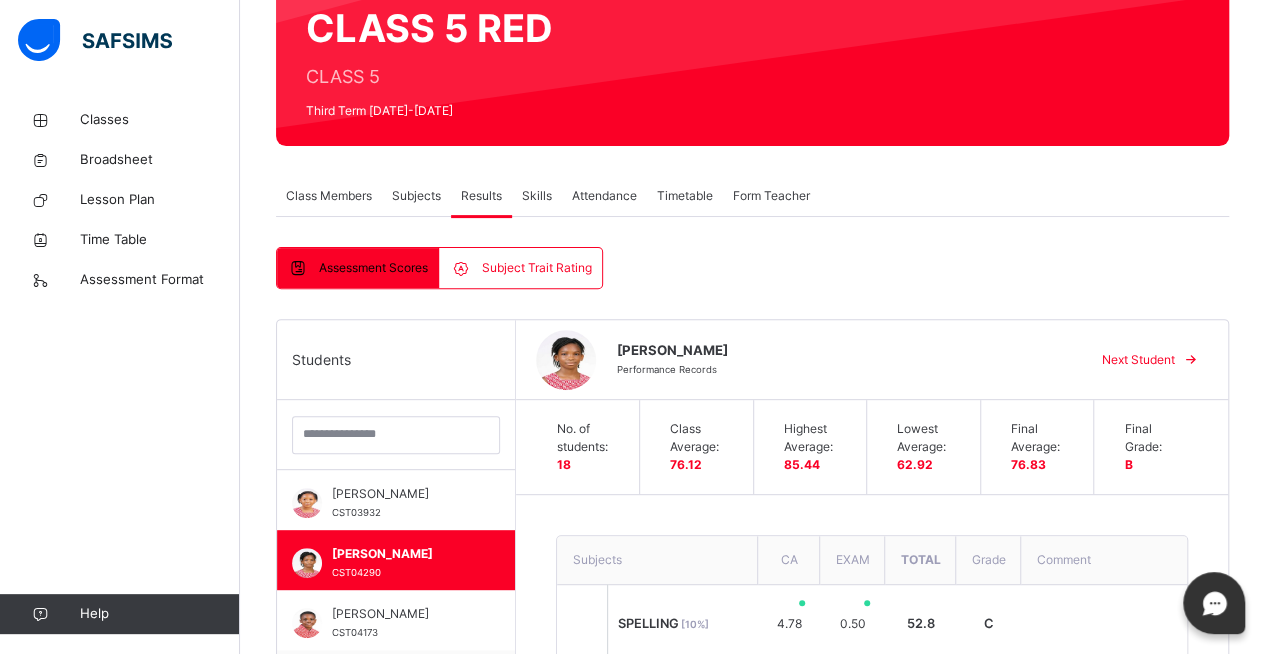 scroll, scrollTop: 198, scrollLeft: 0, axis: vertical 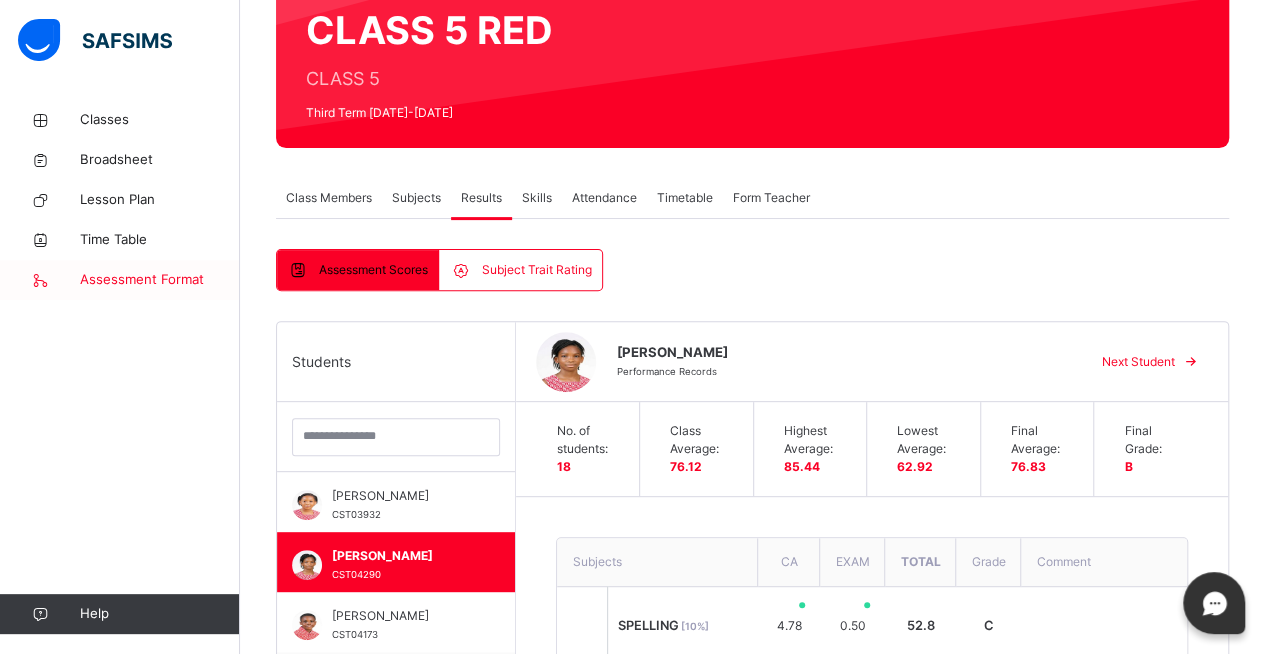 click on "Assessment Format" at bounding box center [160, 280] 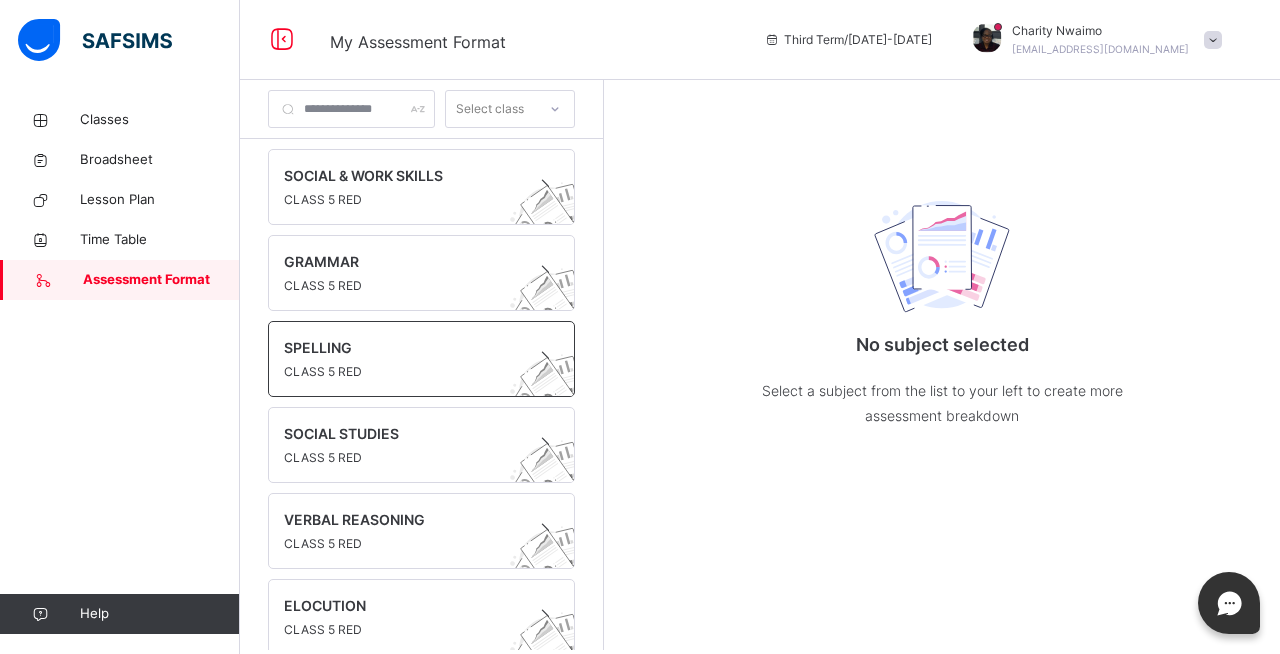 click on "SPELLING     CLASS 5 RED" at bounding box center (421, 359) 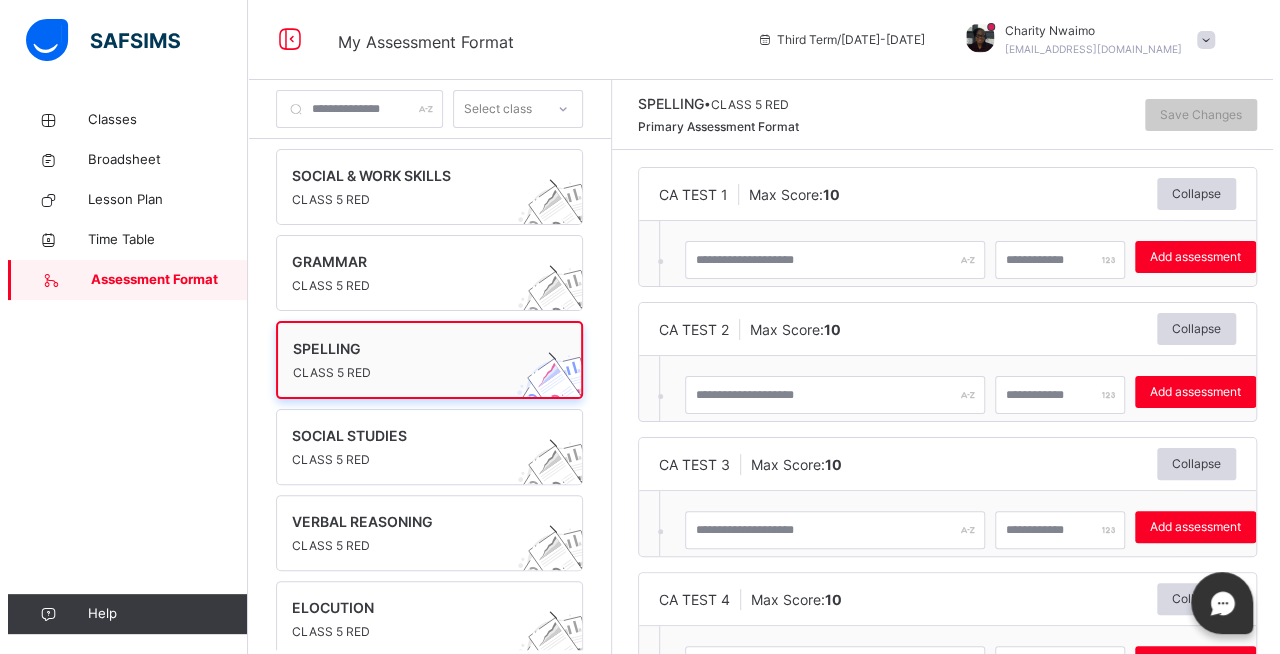 scroll, scrollTop: 286, scrollLeft: 0, axis: vertical 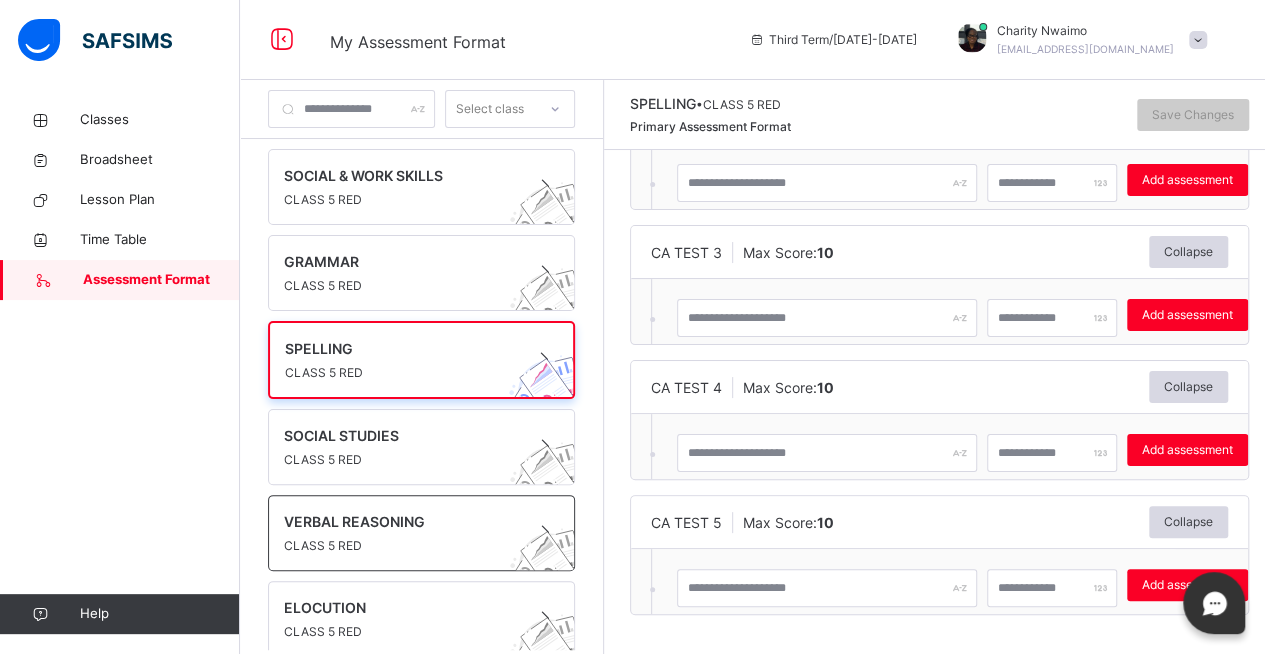 click at bounding box center [402, 534] 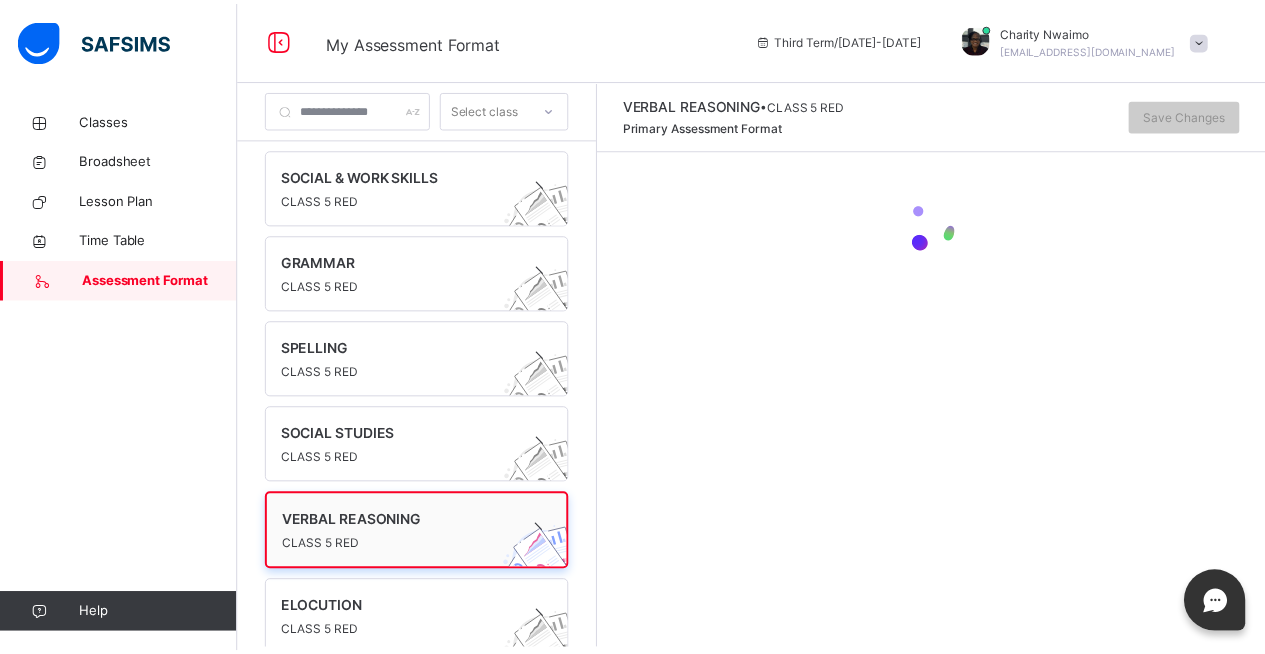 scroll, scrollTop: 0, scrollLeft: 0, axis: both 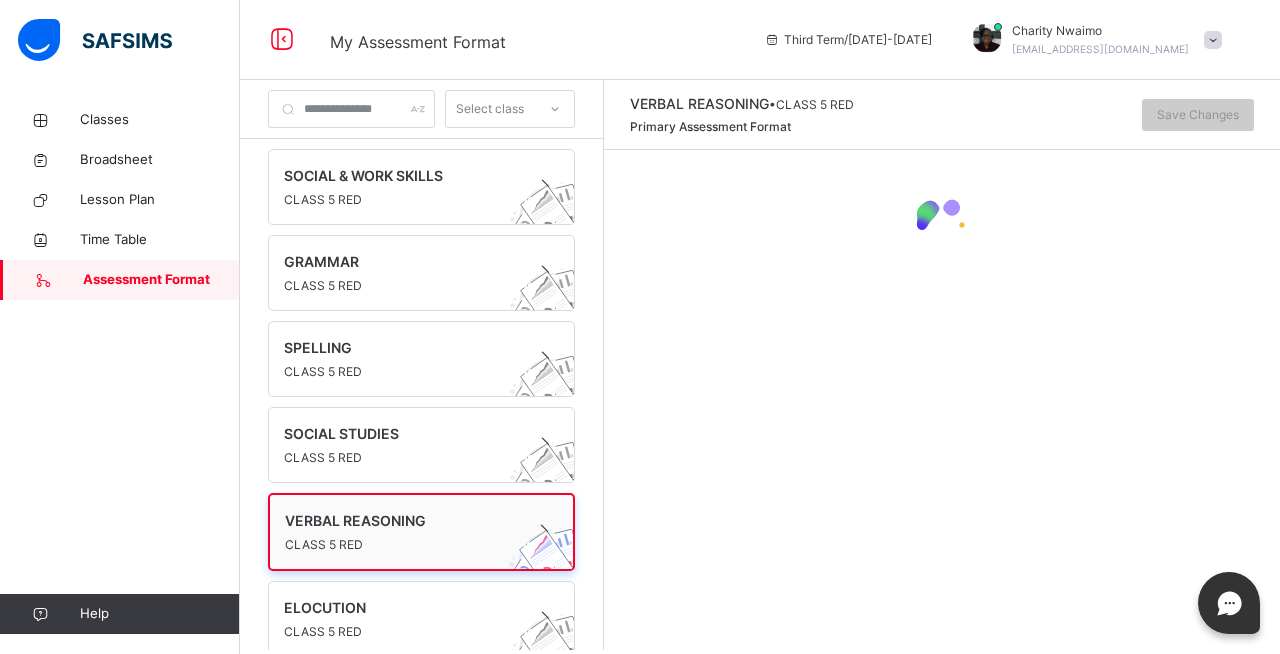 click on "CLASS 5 RED" at bounding box center (402, 545) 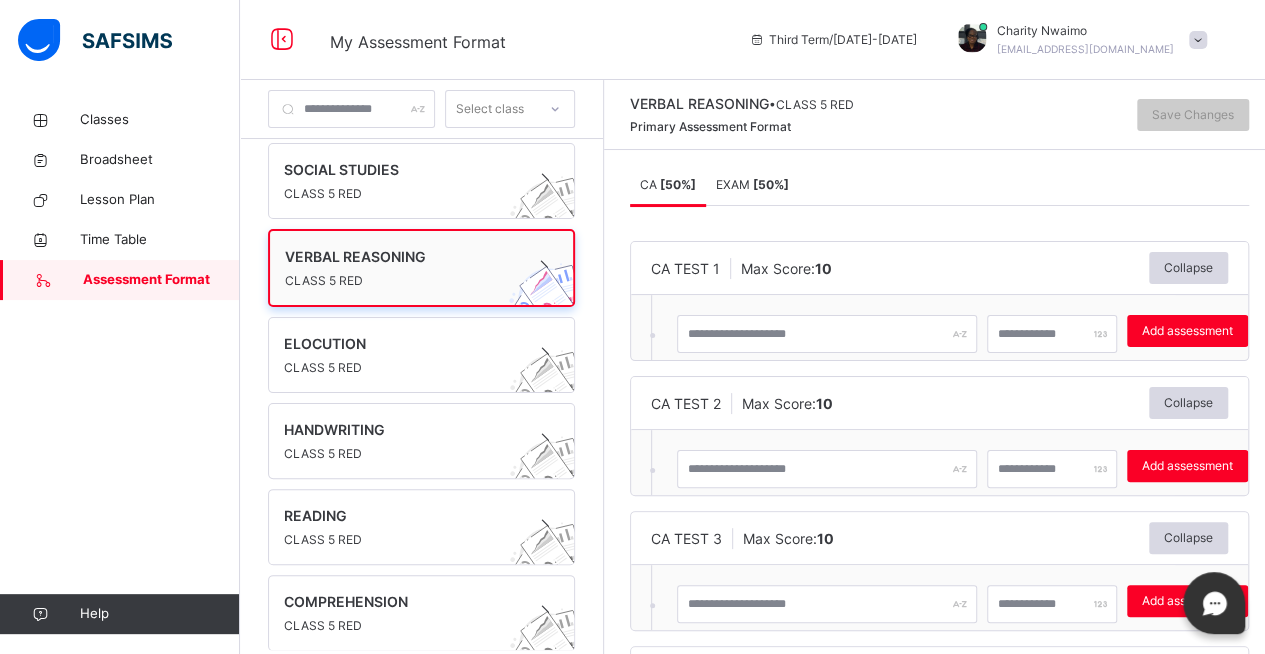 scroll, scrollTop: 265, scrollLeft: 0, axis: vertical 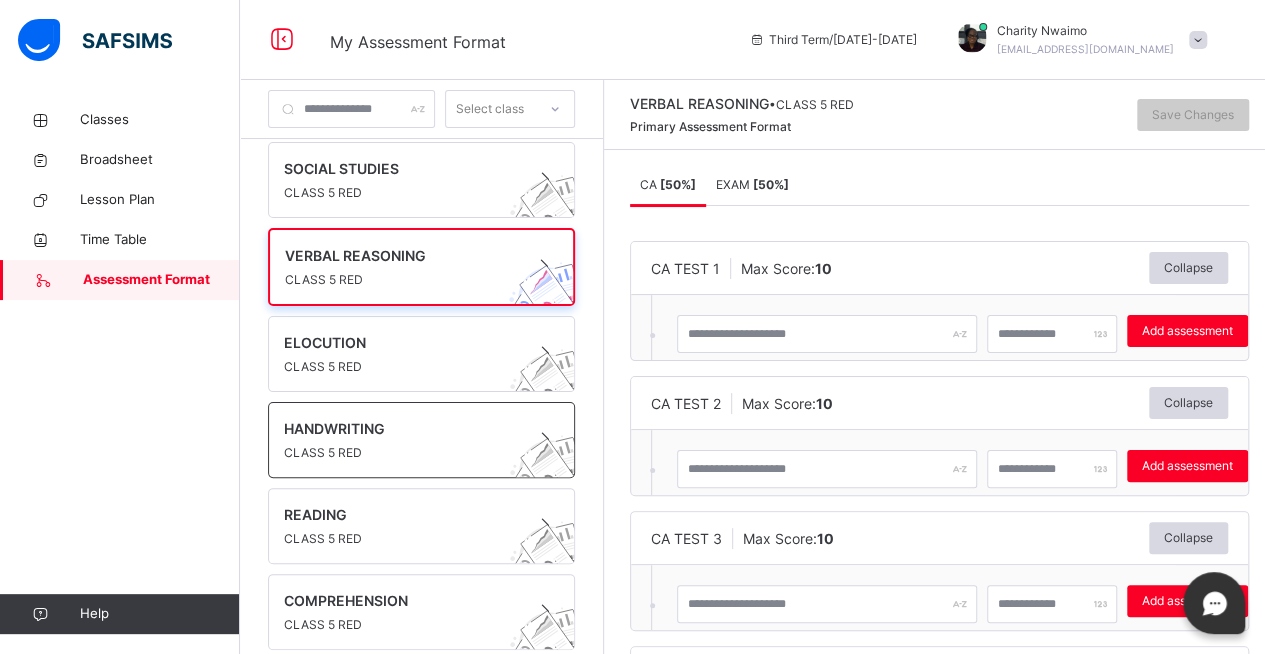 click at bounding box center (402, 441) 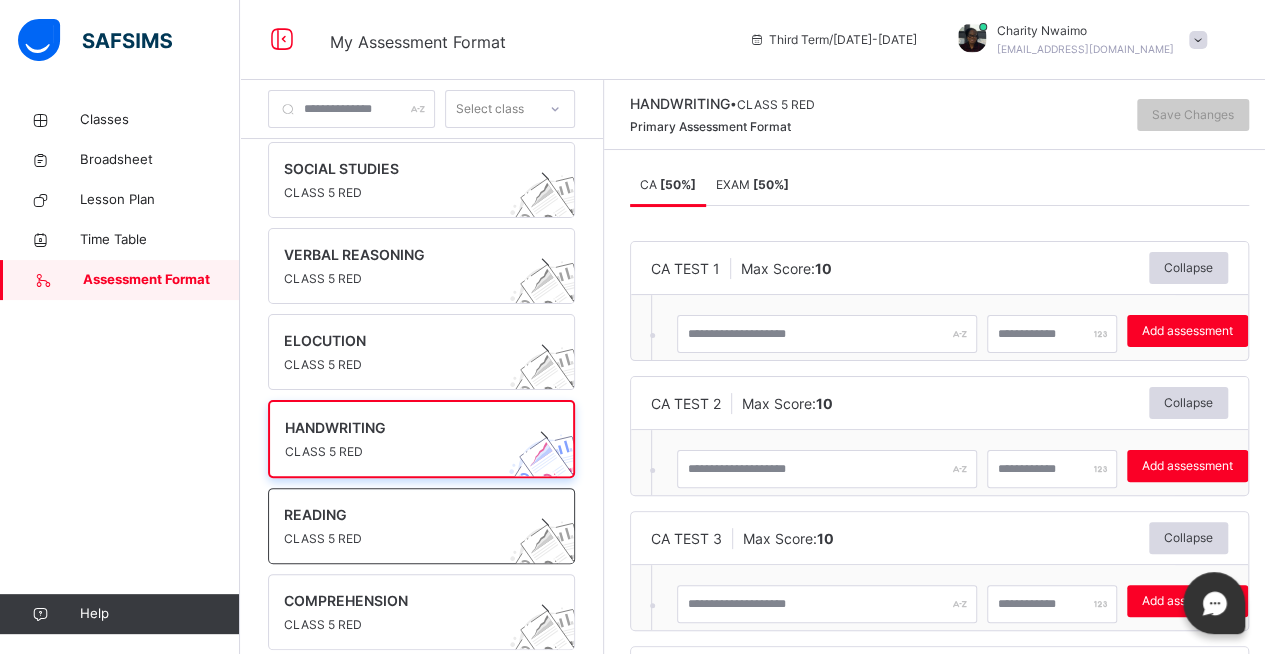 click on "CLASS 5 RED" at bounding box center [402, 539] 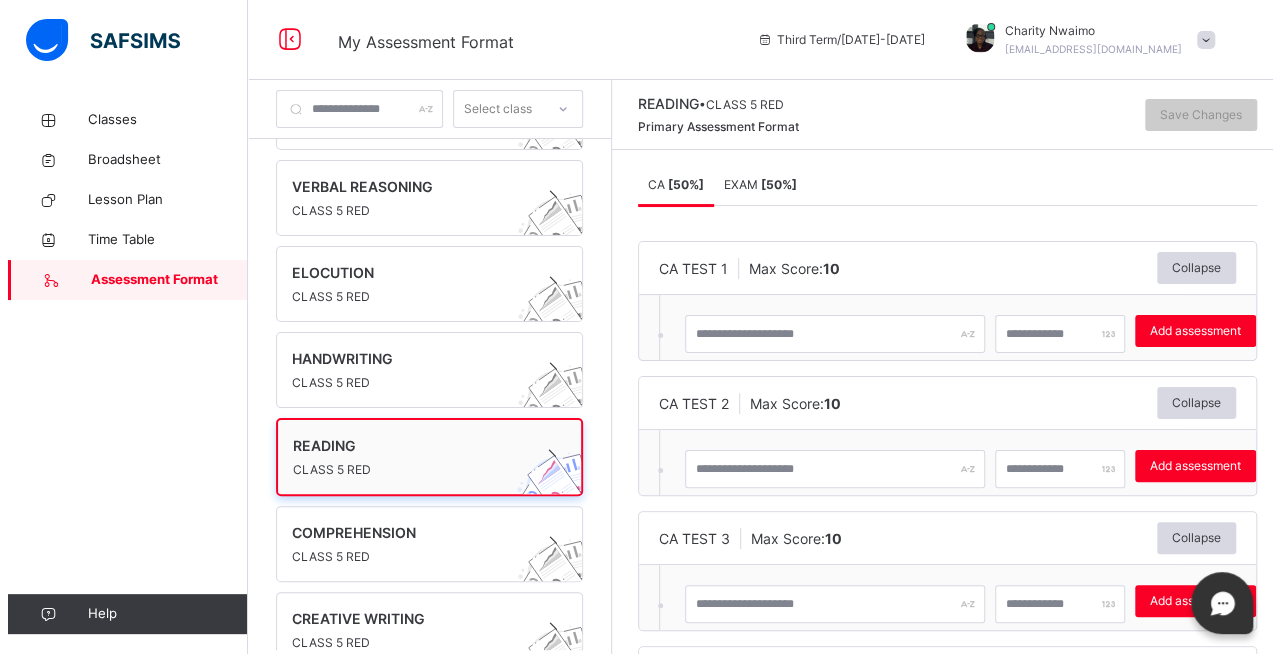 scroll, scrollTop: 364, scrollLeft: 0, axis: vertical 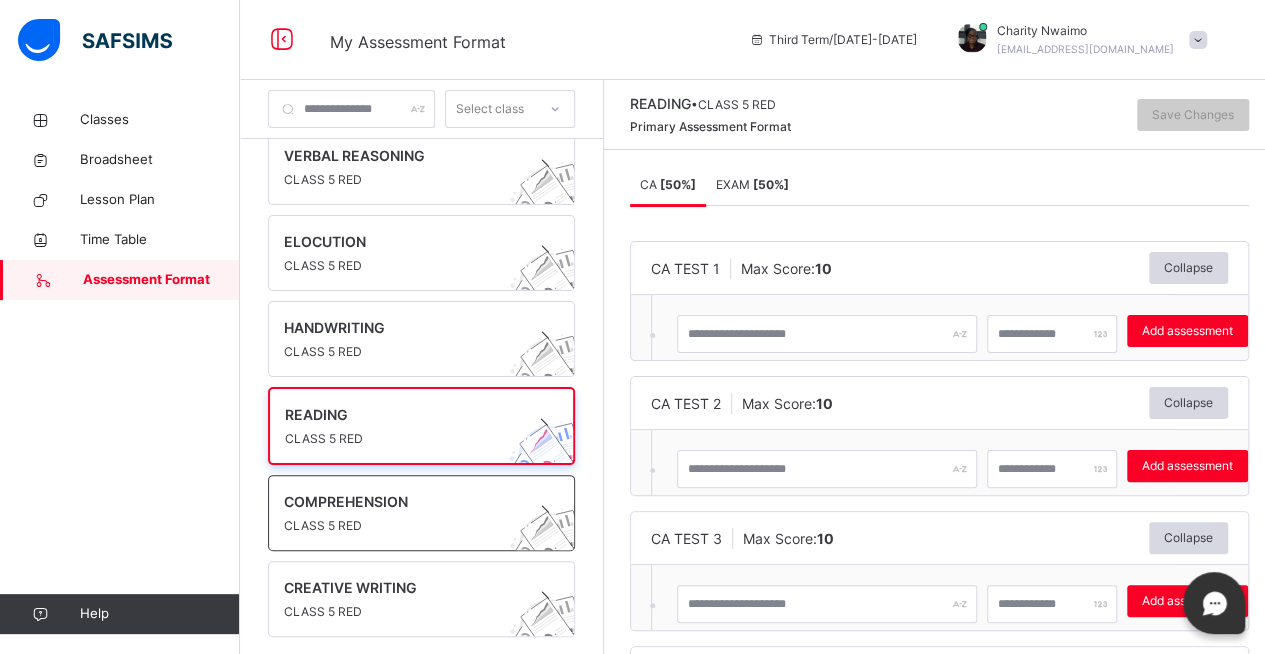 click on "COMPREHENSION     CLASS 5 RED" at bounding box center (421, 513) 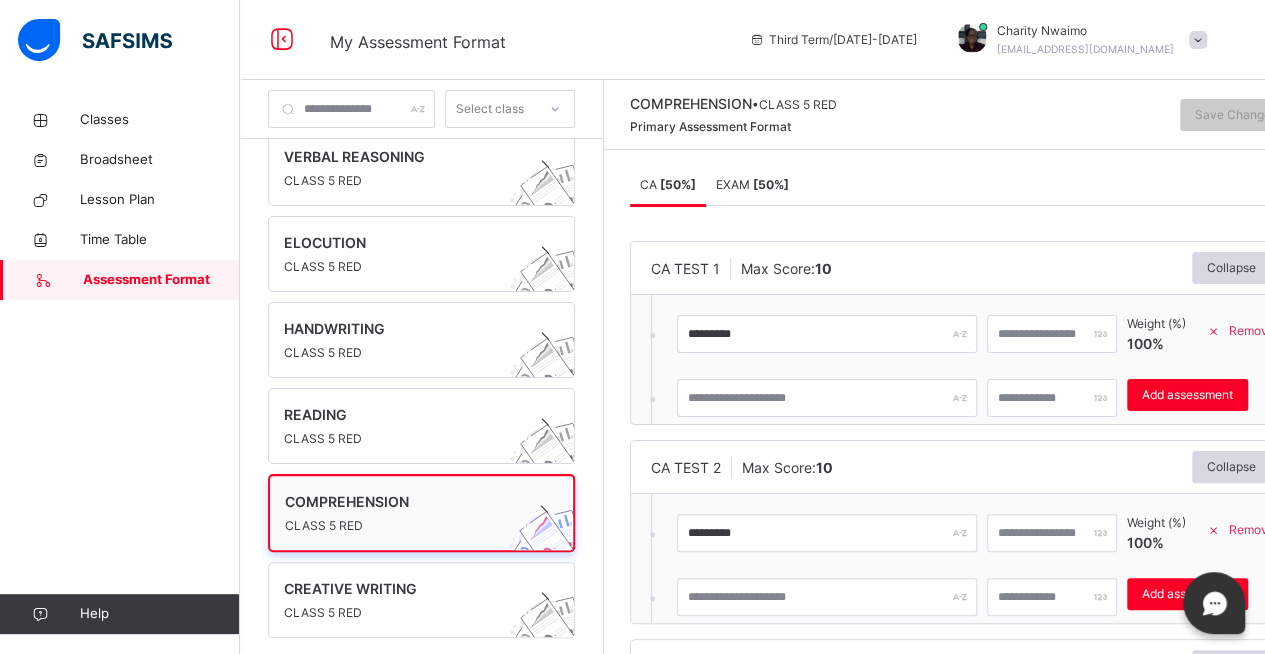 scroll, scrollTop: 364, scrollLeft: 0, axis: vertical 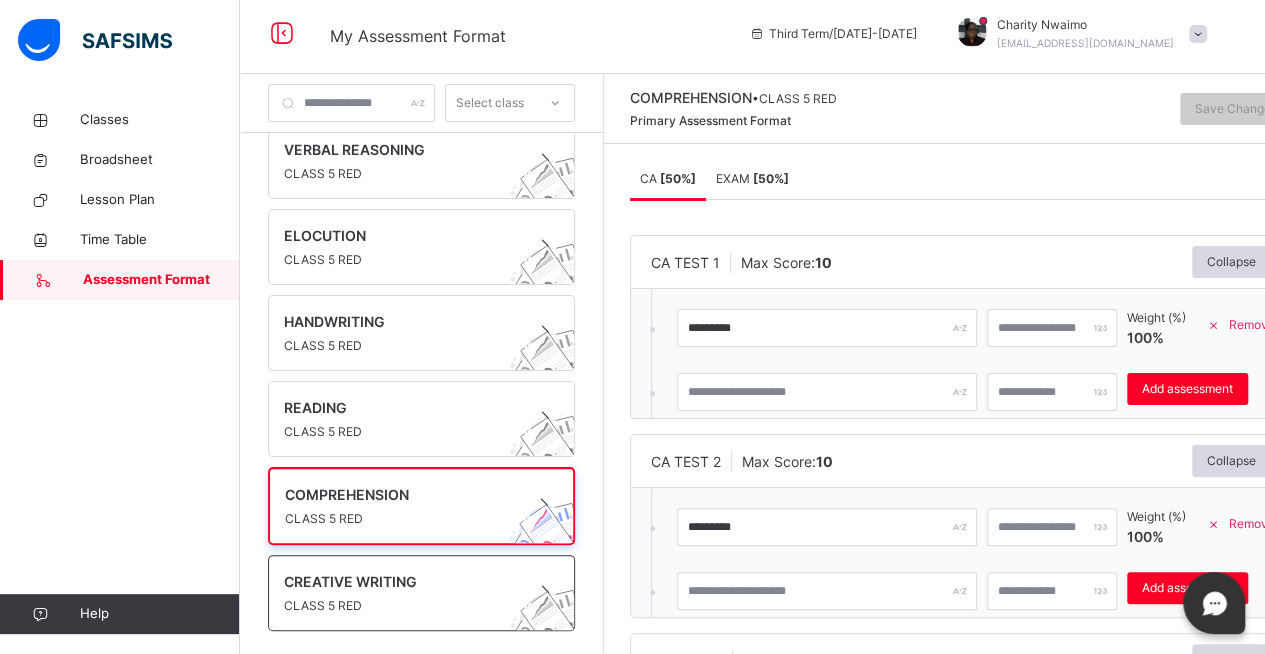 click on "CREATIVE WRITING" at bounding box center [402, 581] 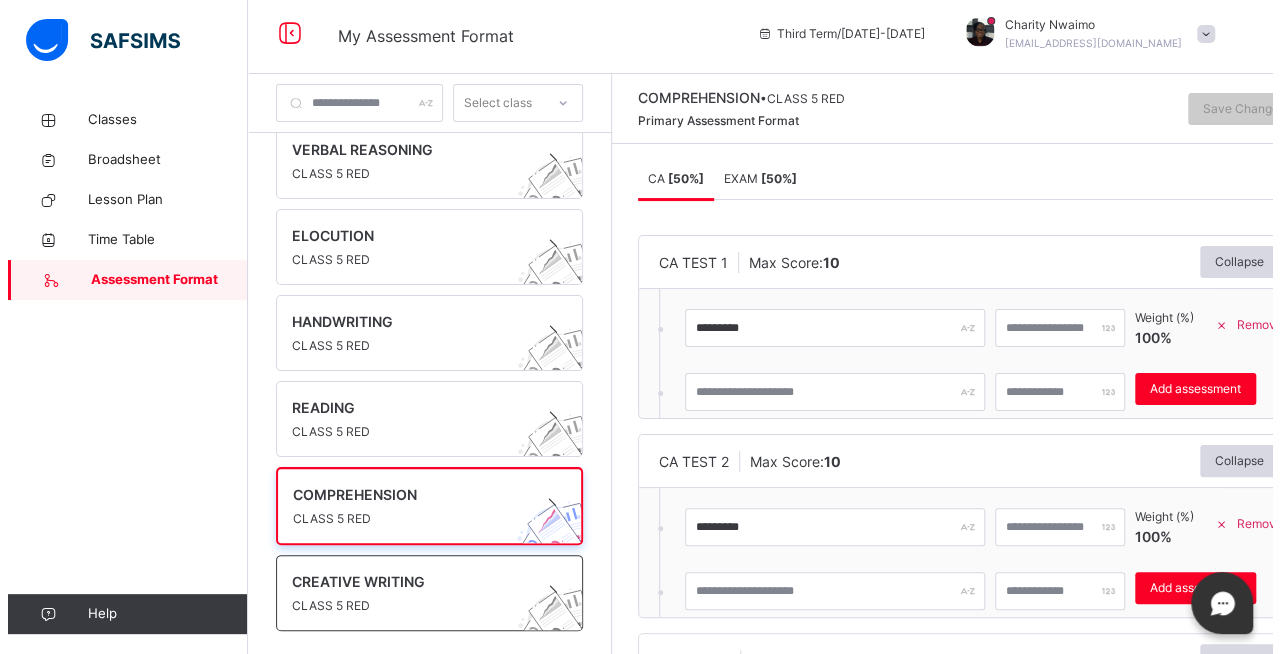 scroll, scrollTop: 0, scrollLeft: 0, axis: both 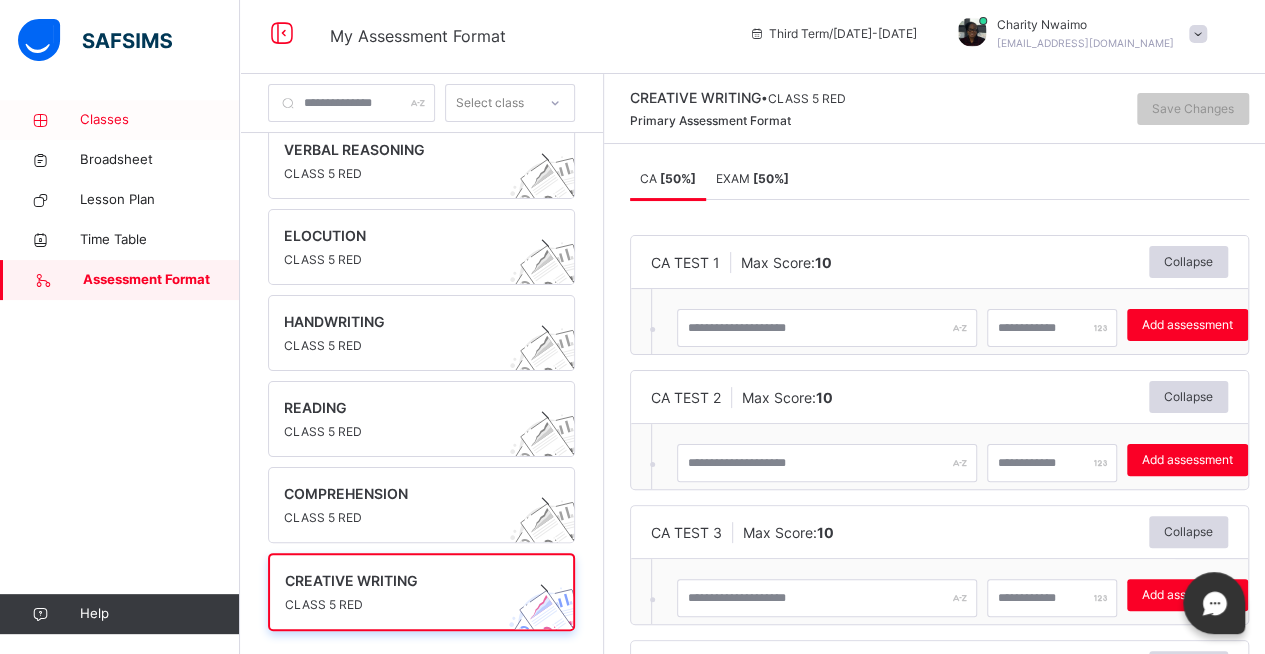 click on "Classes" at bounding box center (120, 120) 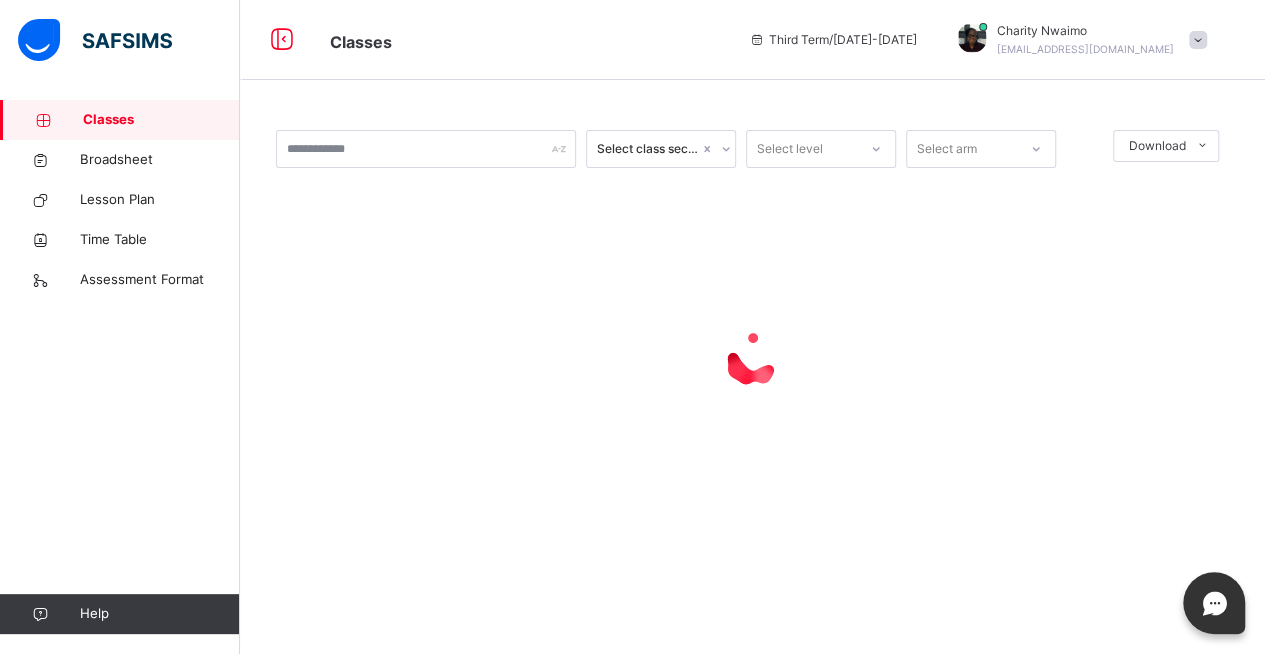 scroll, scrollTop: 0, scrollLeft: 0, axis: both 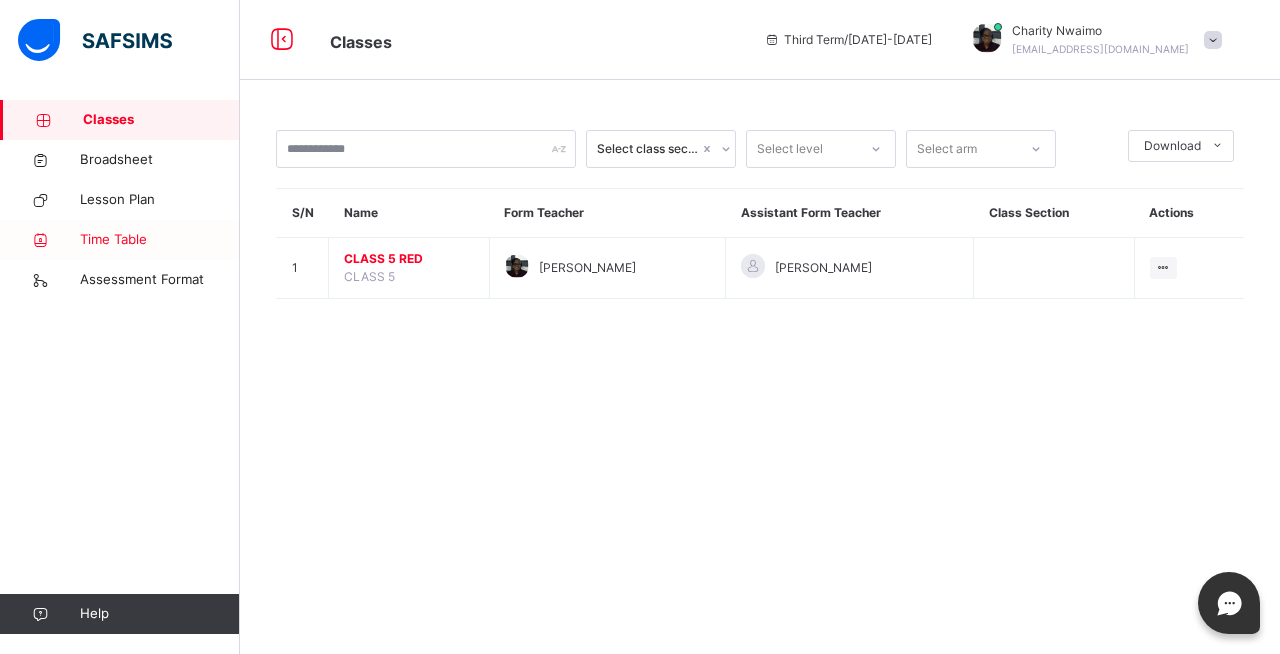click on "Time Table" at bounding box center (160, 240) 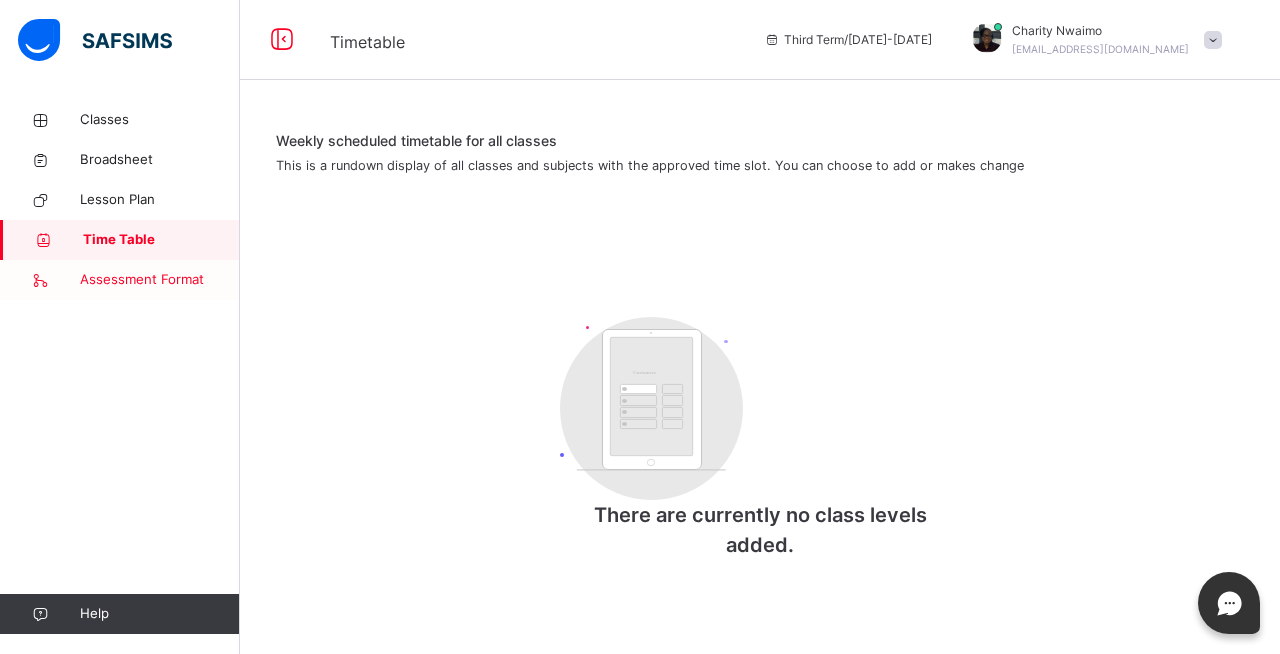 click on "Assessment Format" at bounding box center [160, 280] 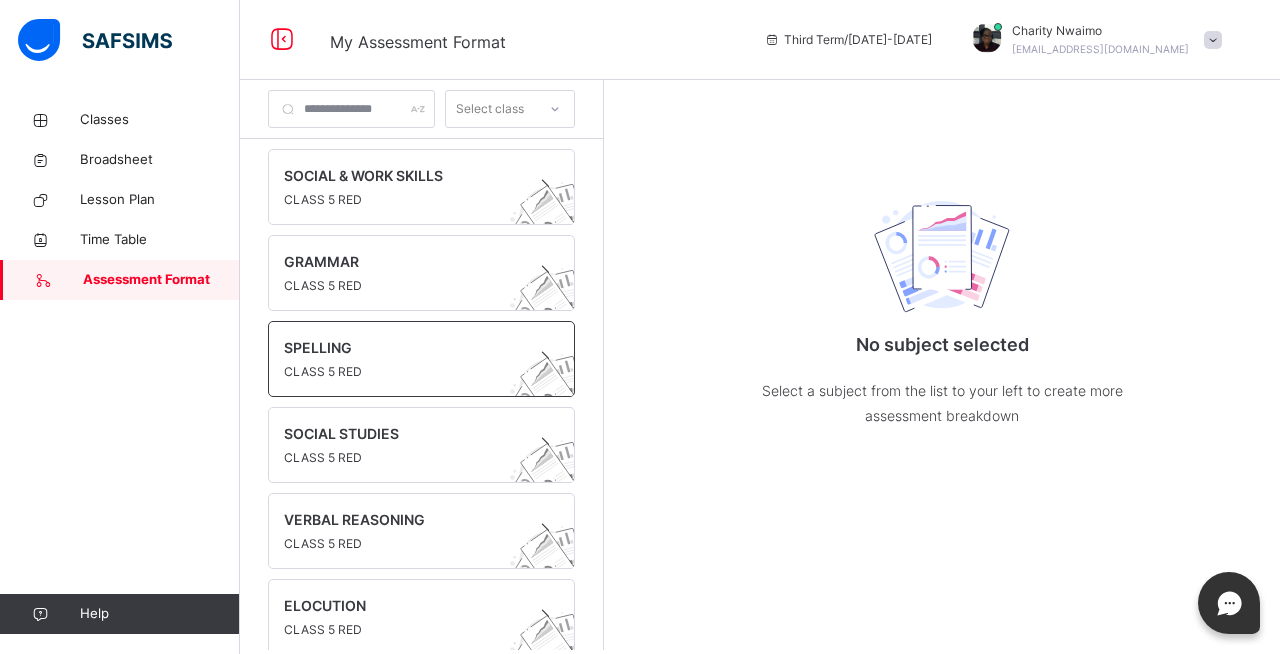 click on "SPELLING" at bounding box center (402, 347) 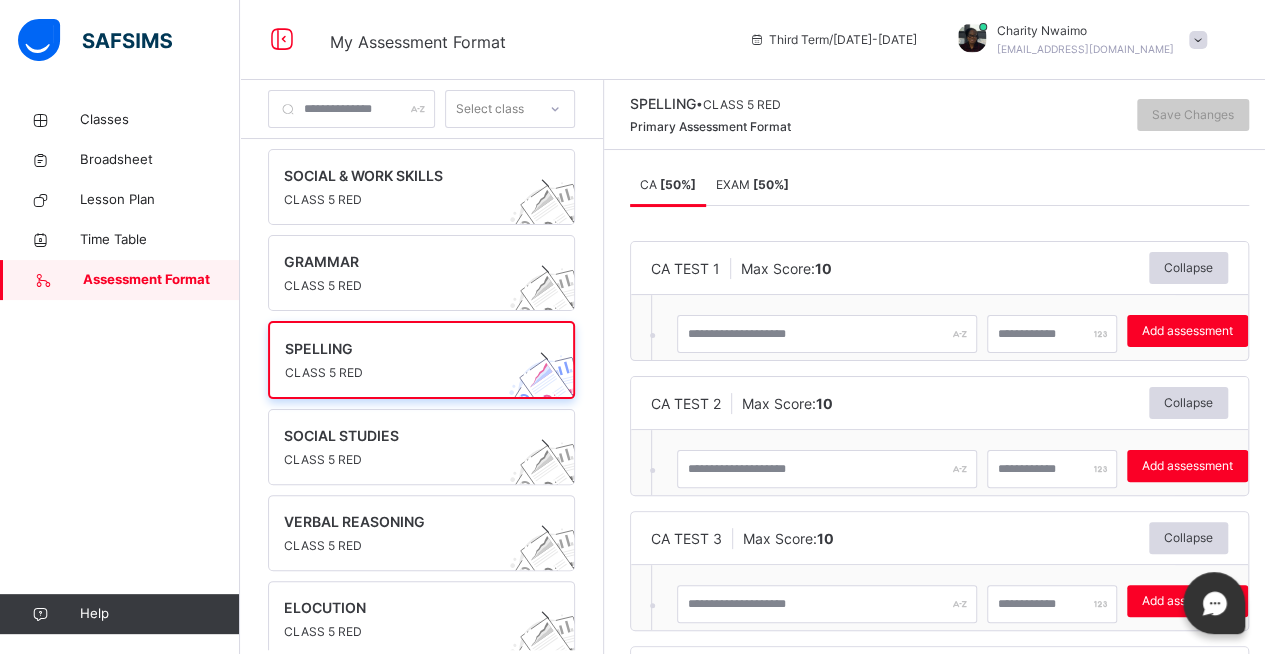 click on "EXAM    [ 50 %]" at bounding box center [752, 184] 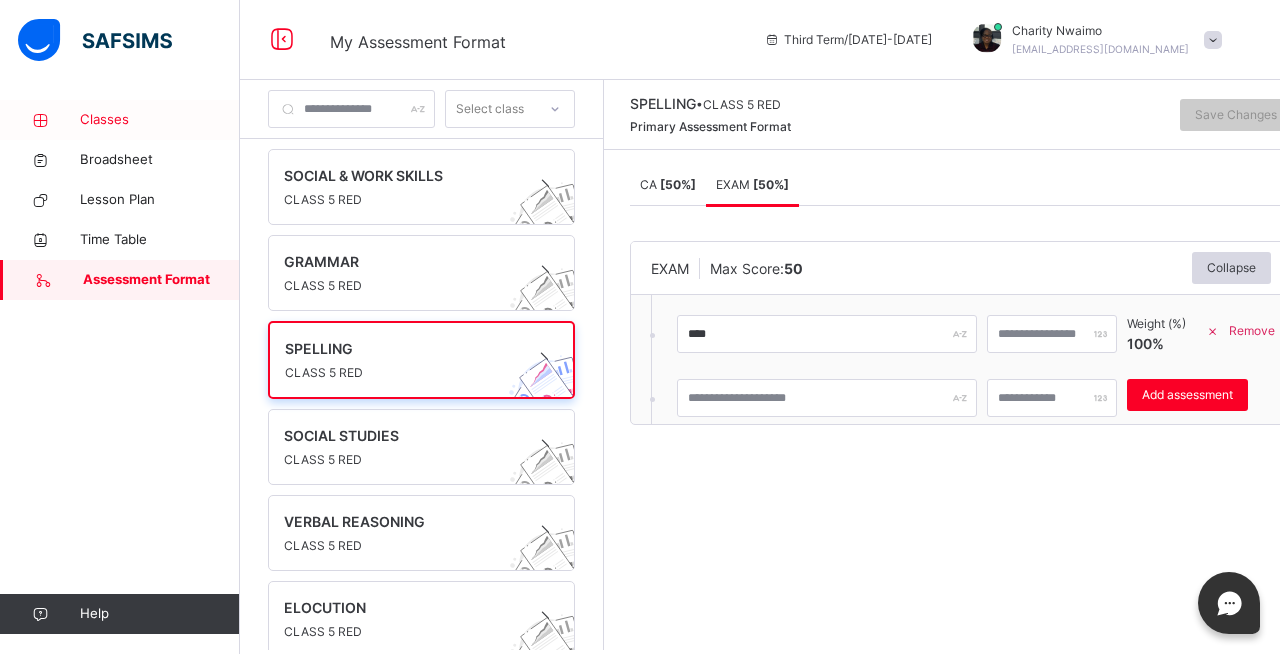 click on "Classes" at bounding box center (160, 120) 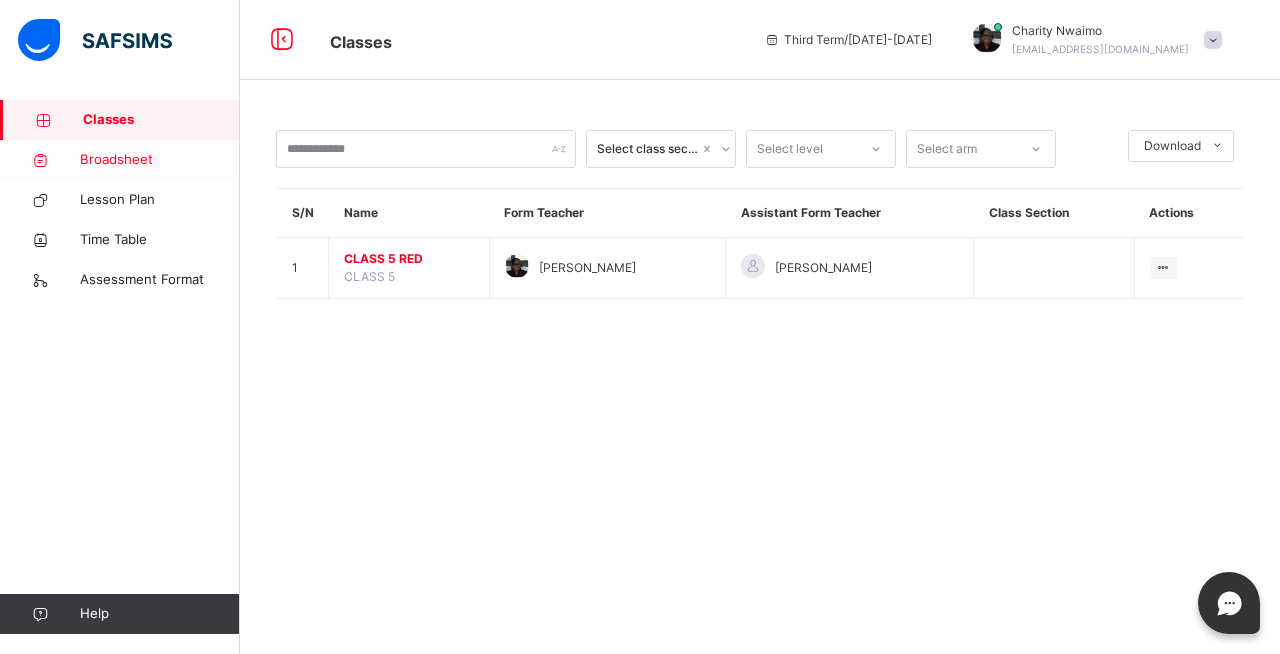 click on "Broadsheet" at bounding box center [160, 160] 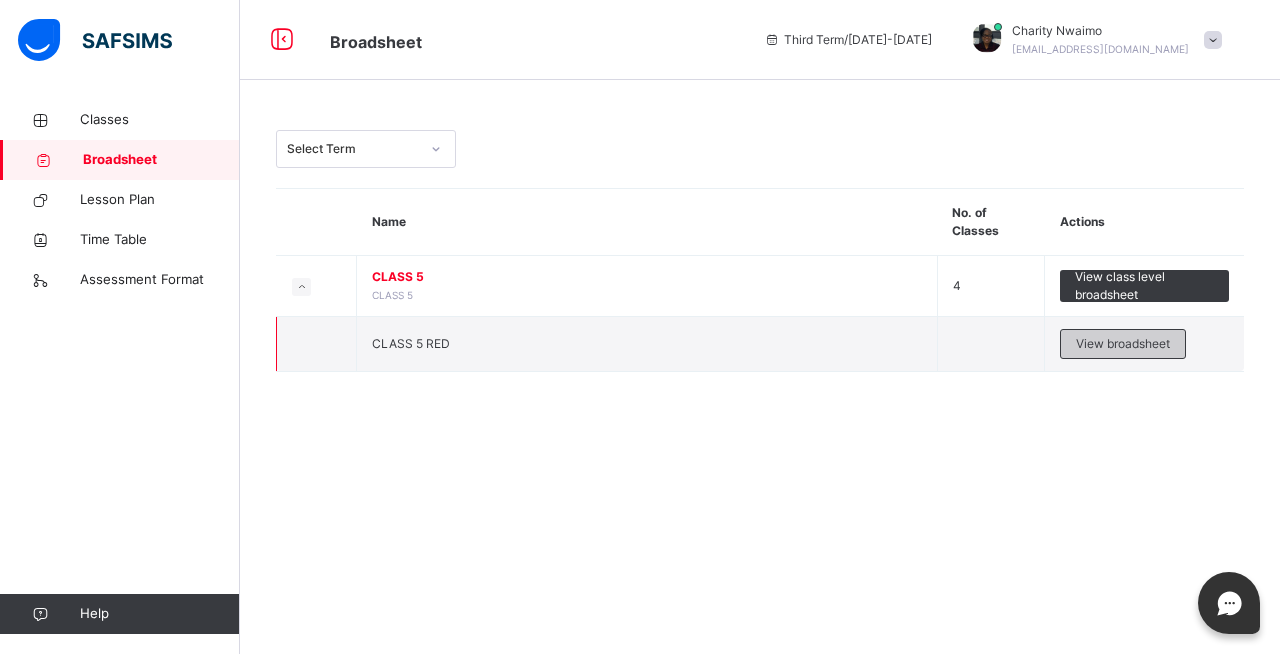 click on "View broadsheet" at bounding box center (1123, 344) 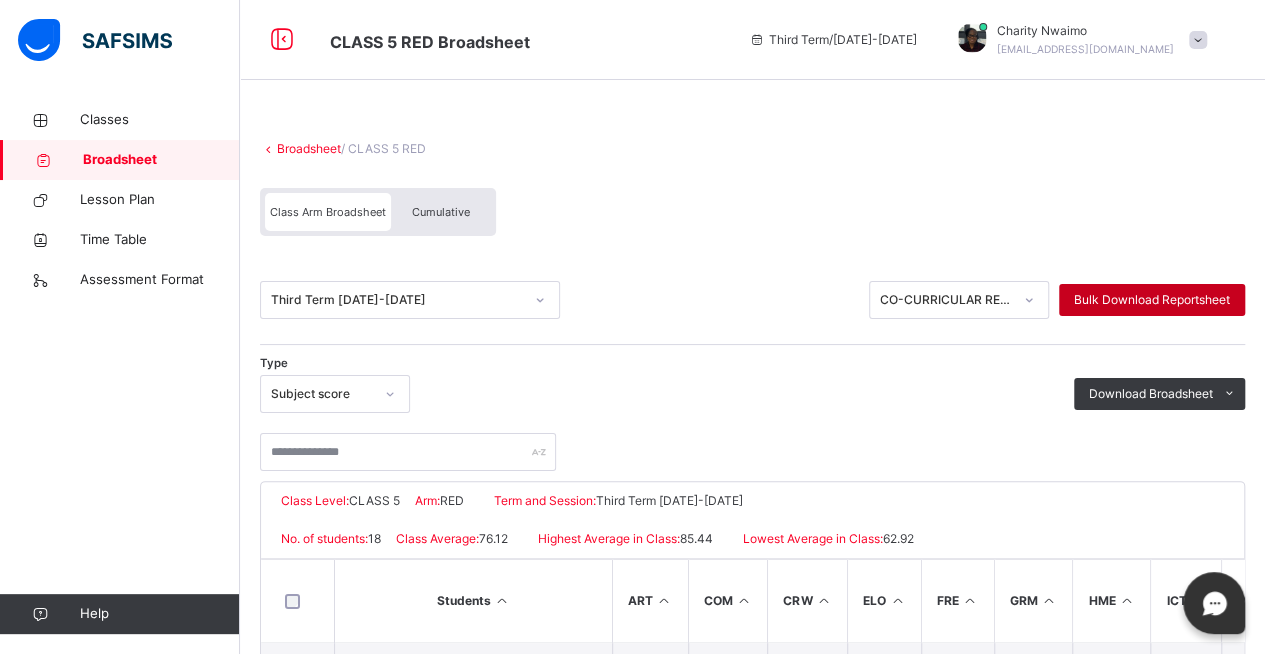 click on "Bulk Download Reportsheet" at bounding box center (1152, 300) 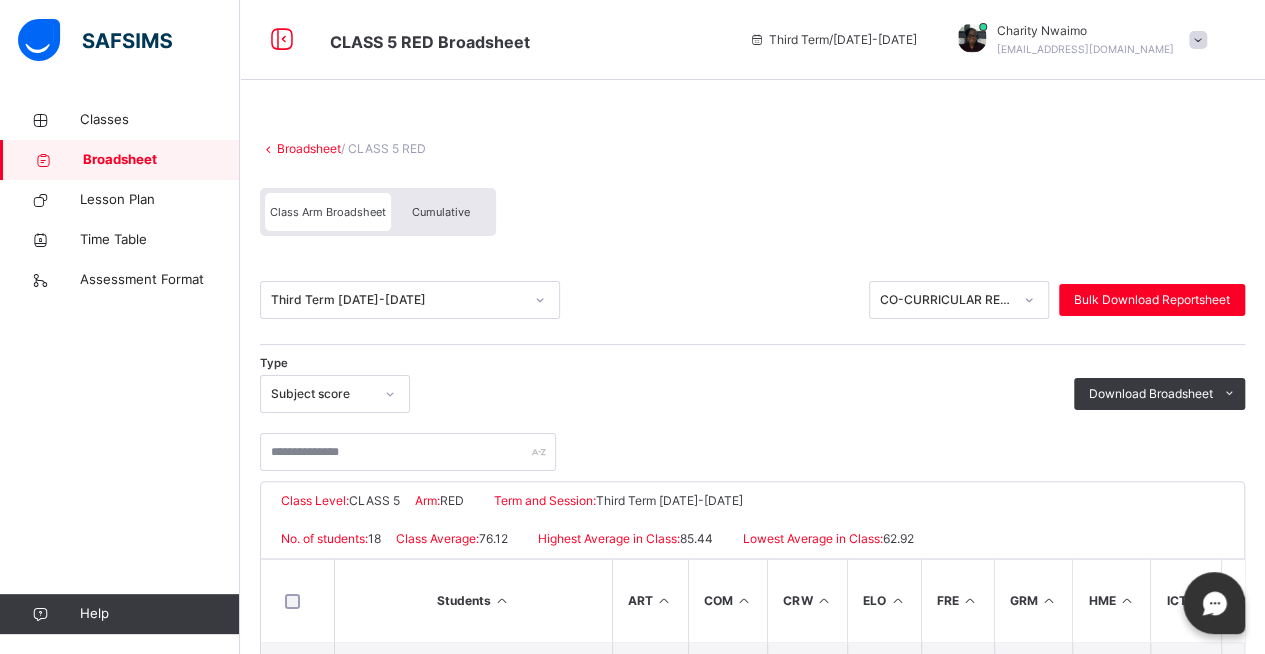 click on "Cumulative" at bounding box center (441, 212) 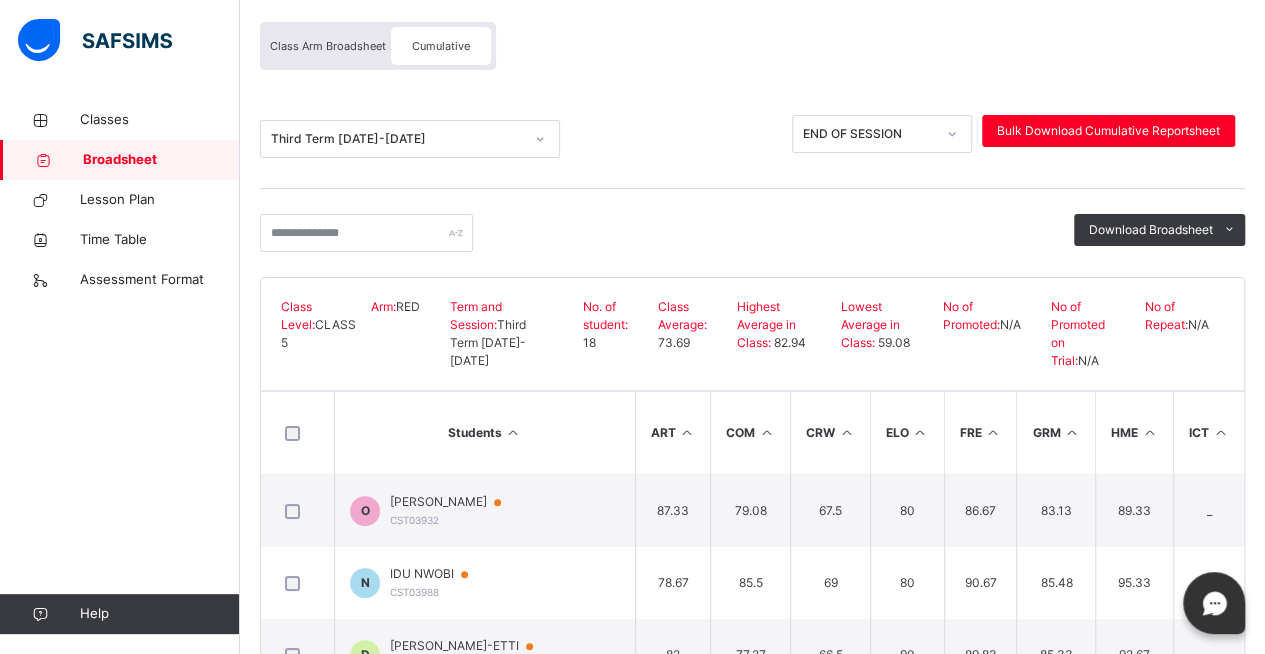 scroll, scrollTop: 170, scrollLeft: 0, axis: vertical 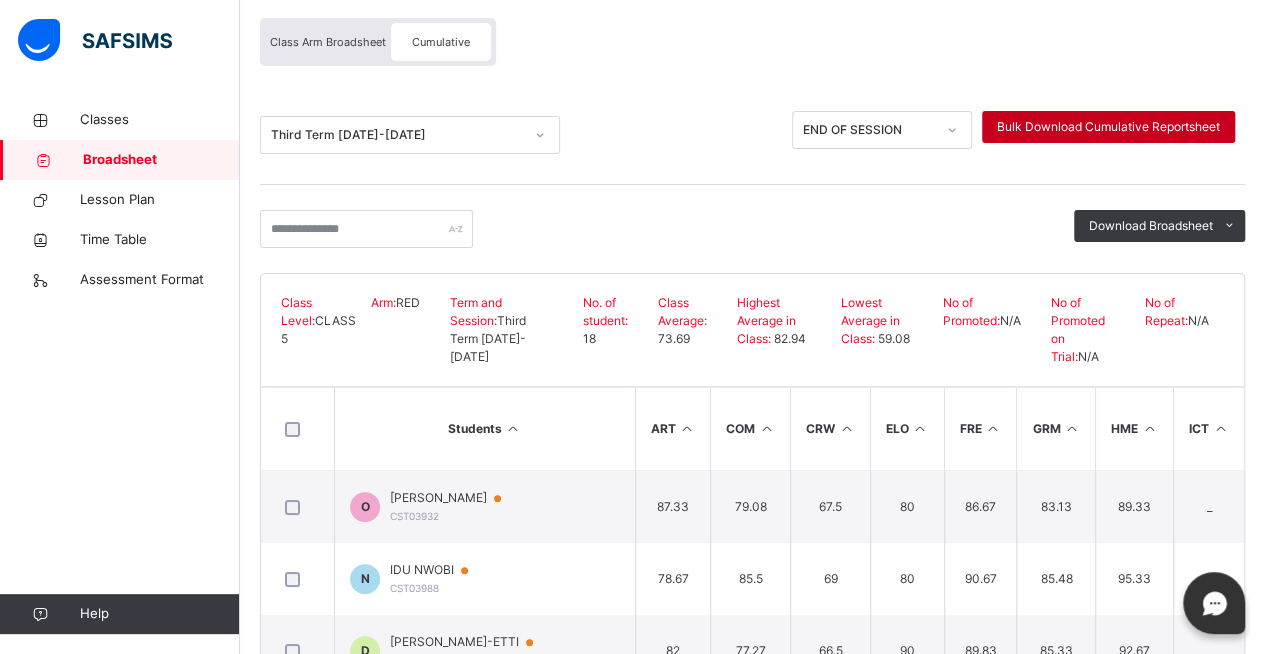 click on "Bulk Download Cumulative Reportsheet" at bounding box center (1108, 127) 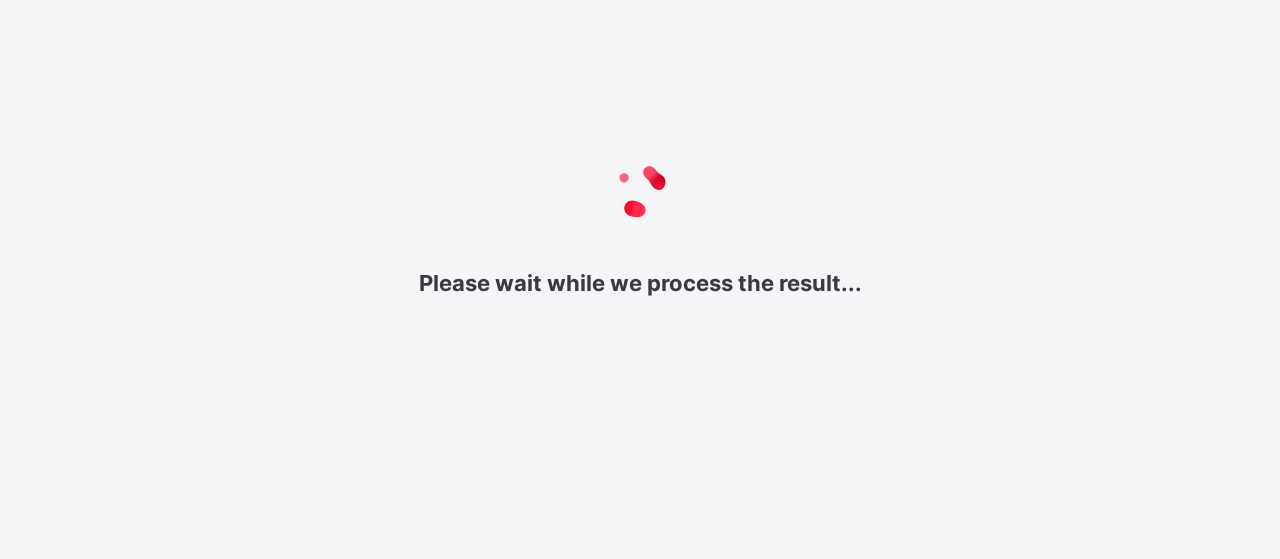 scroll, scrollTop: 0, scrollLeft: 0, axis: both 